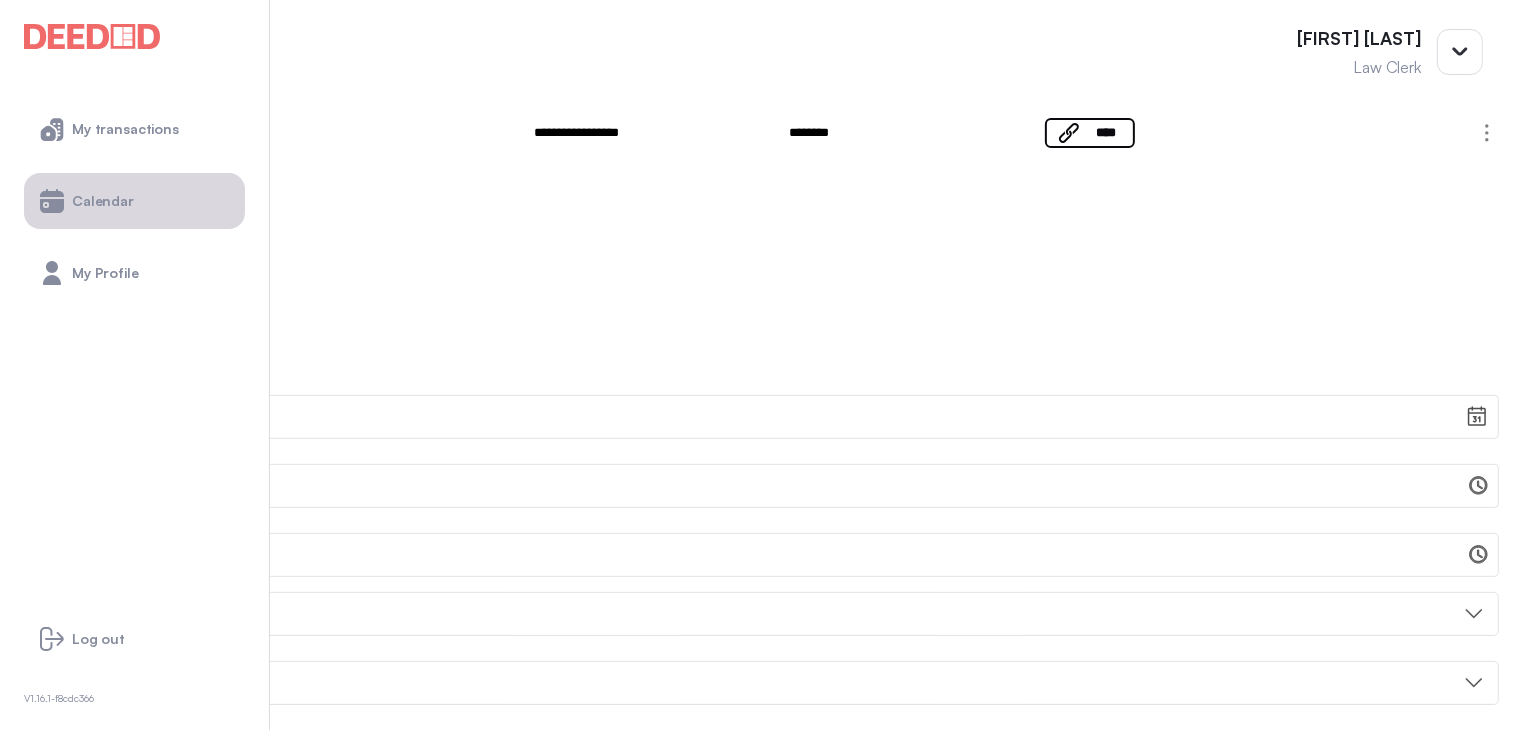 click on "Calendar" at bounding box center (103, 201) 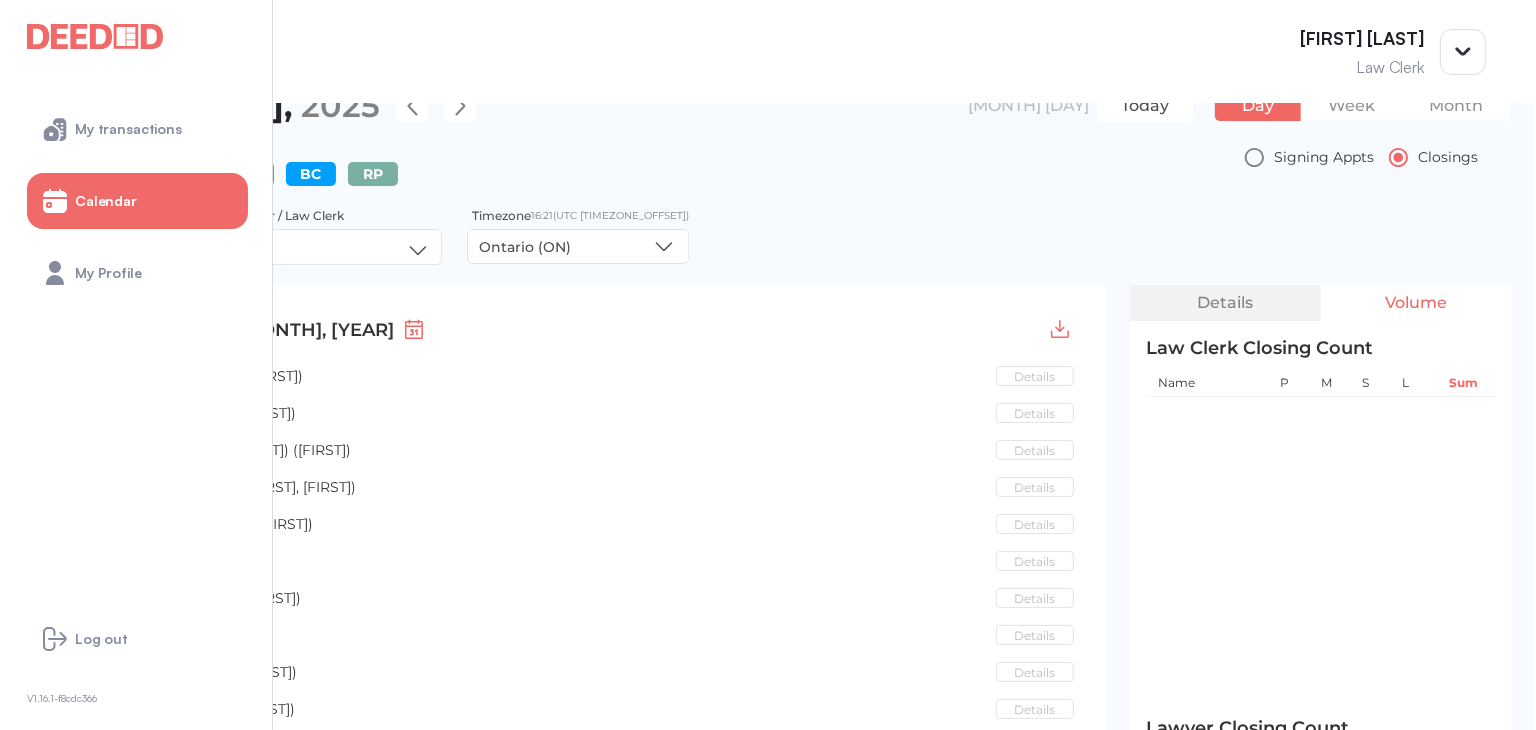 scroll, scrollTop: 0, scrollLeft: 0, axis: both 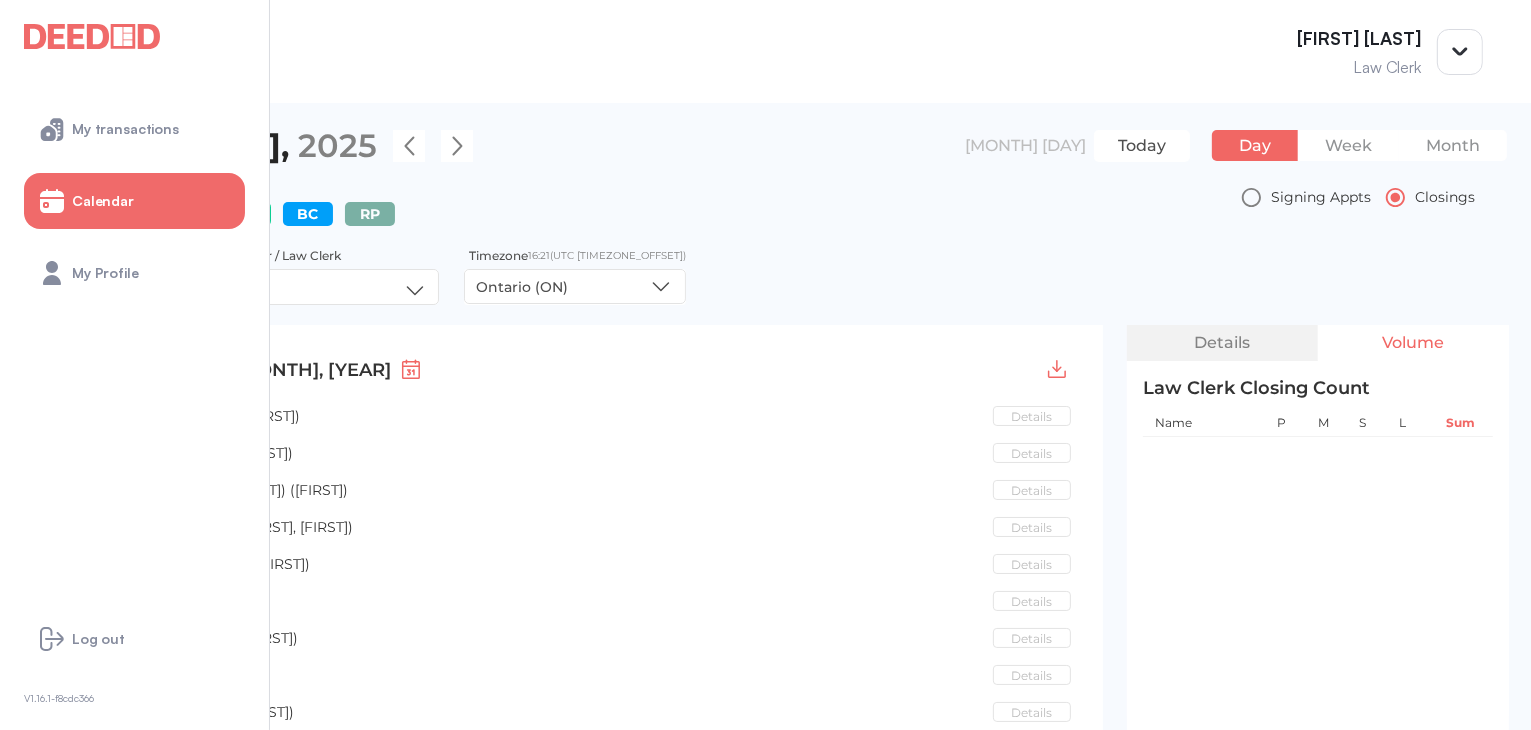 click on "RP" at bounding box center [370, 214] 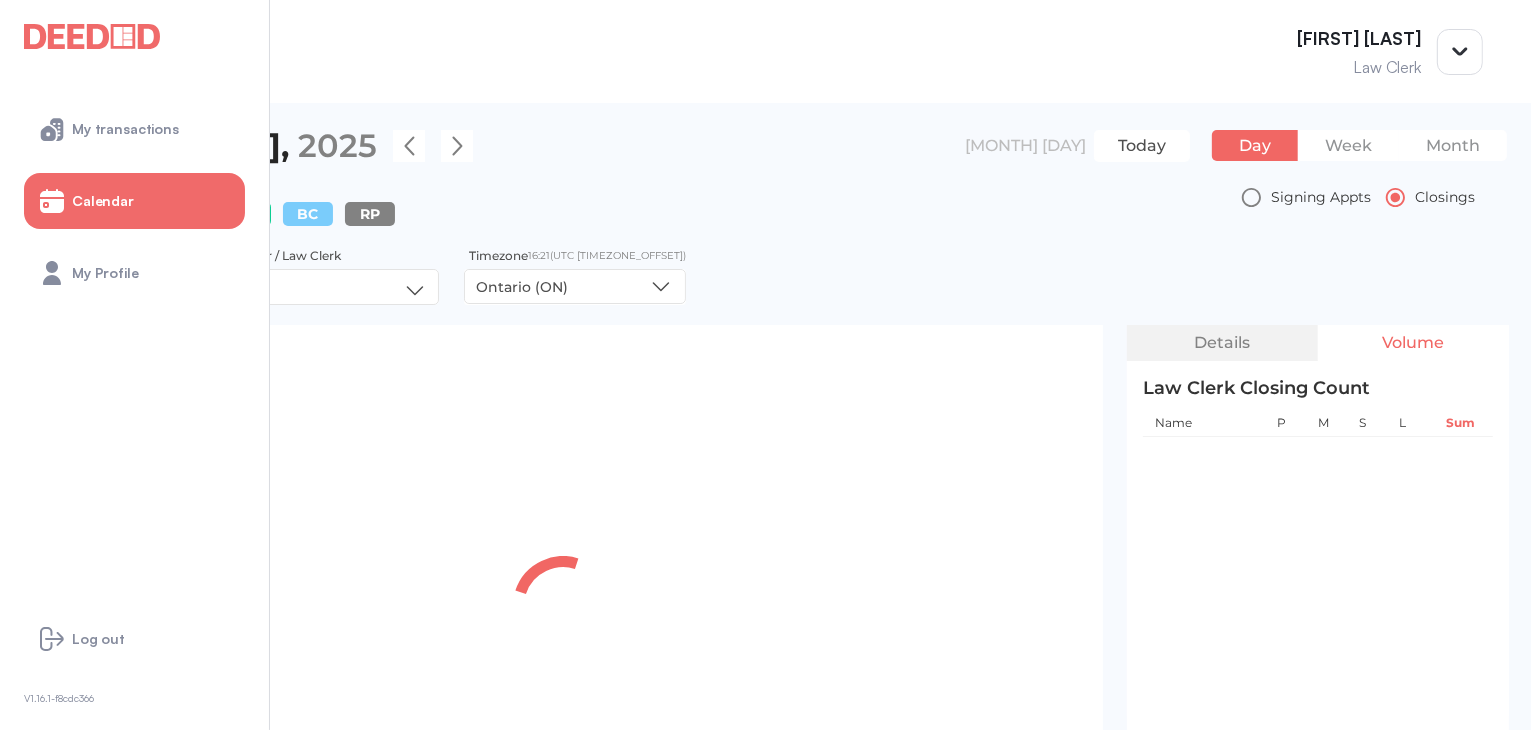 click on "BC" at bounding box center (308, 214) 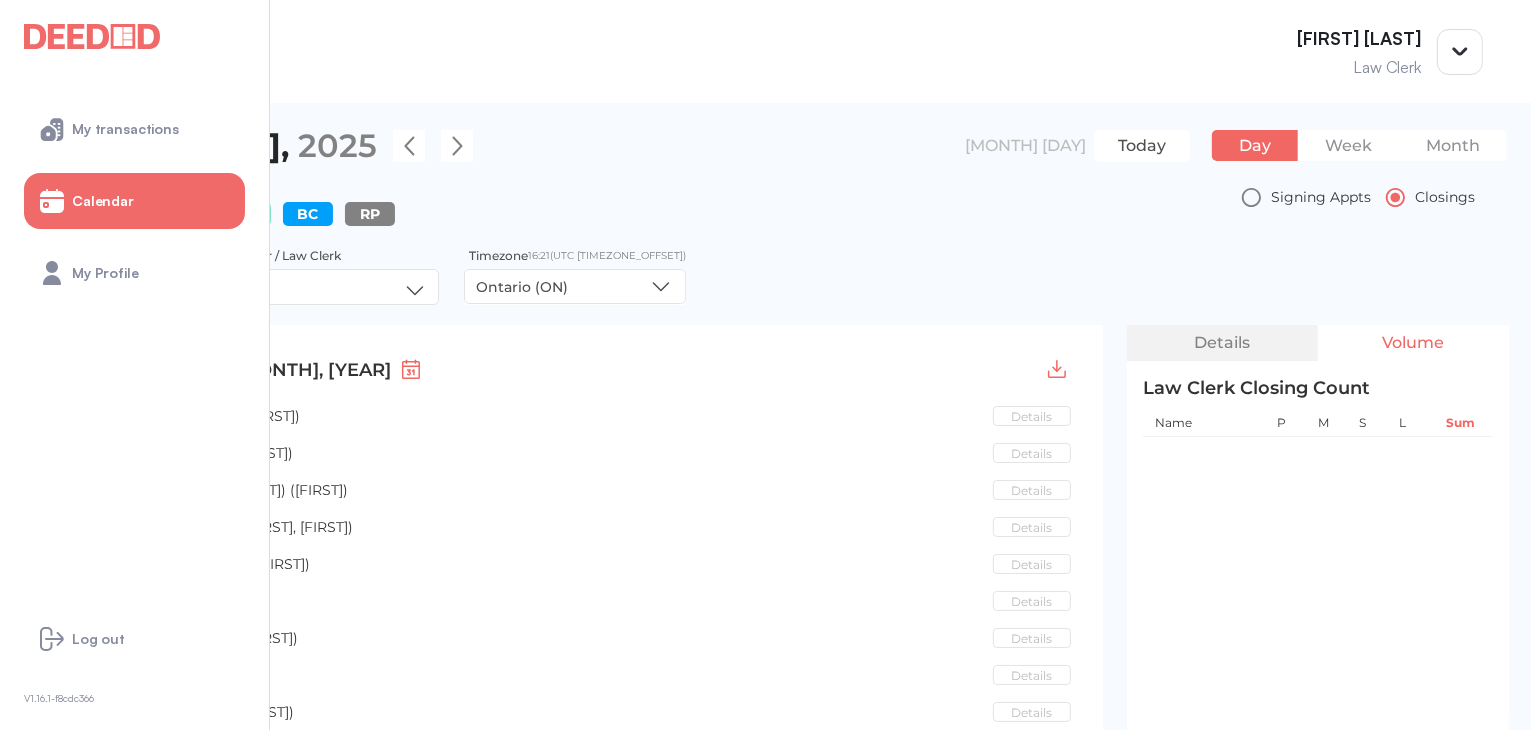 click on "AB" at bounding box center (246, 214) 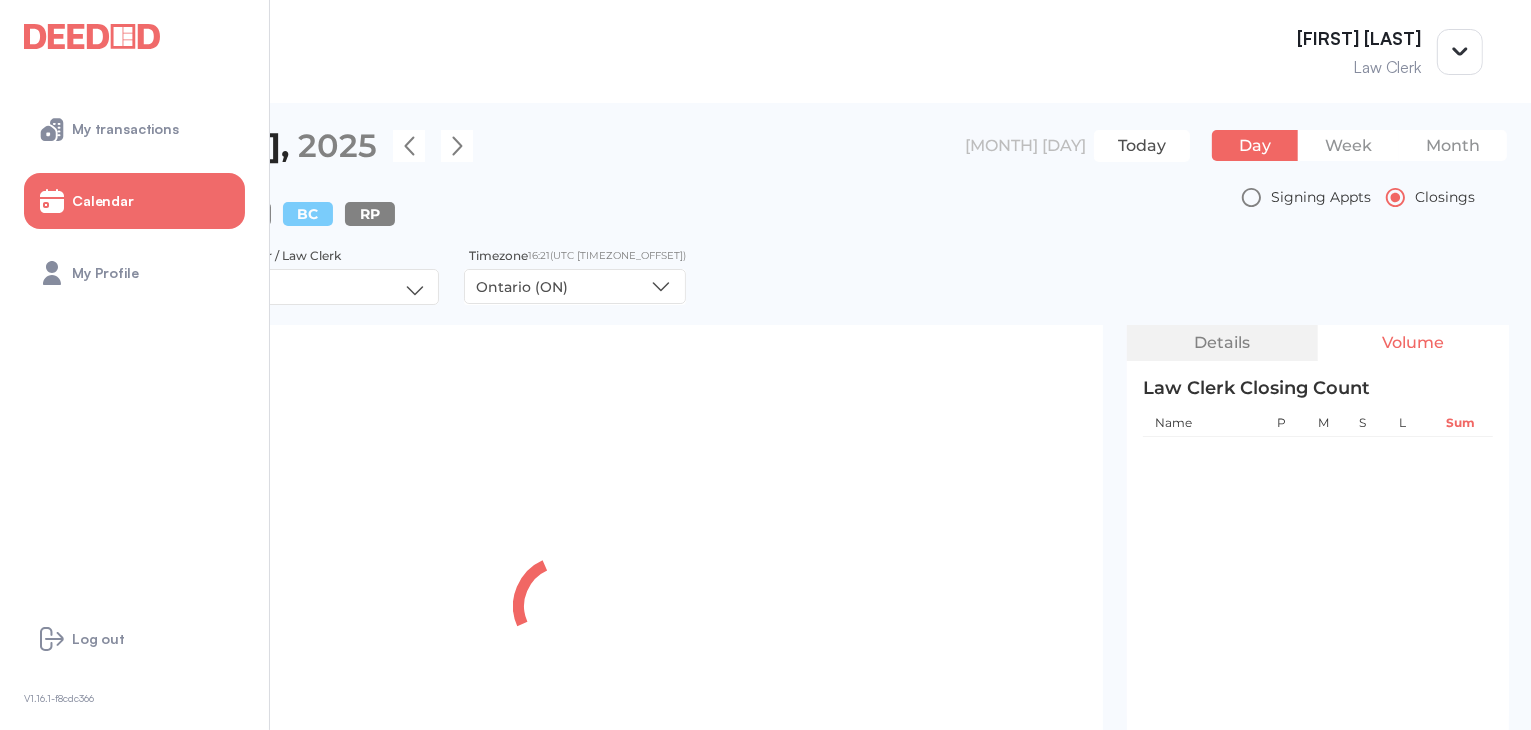 click on "BC" at bounding box center (308, 214) 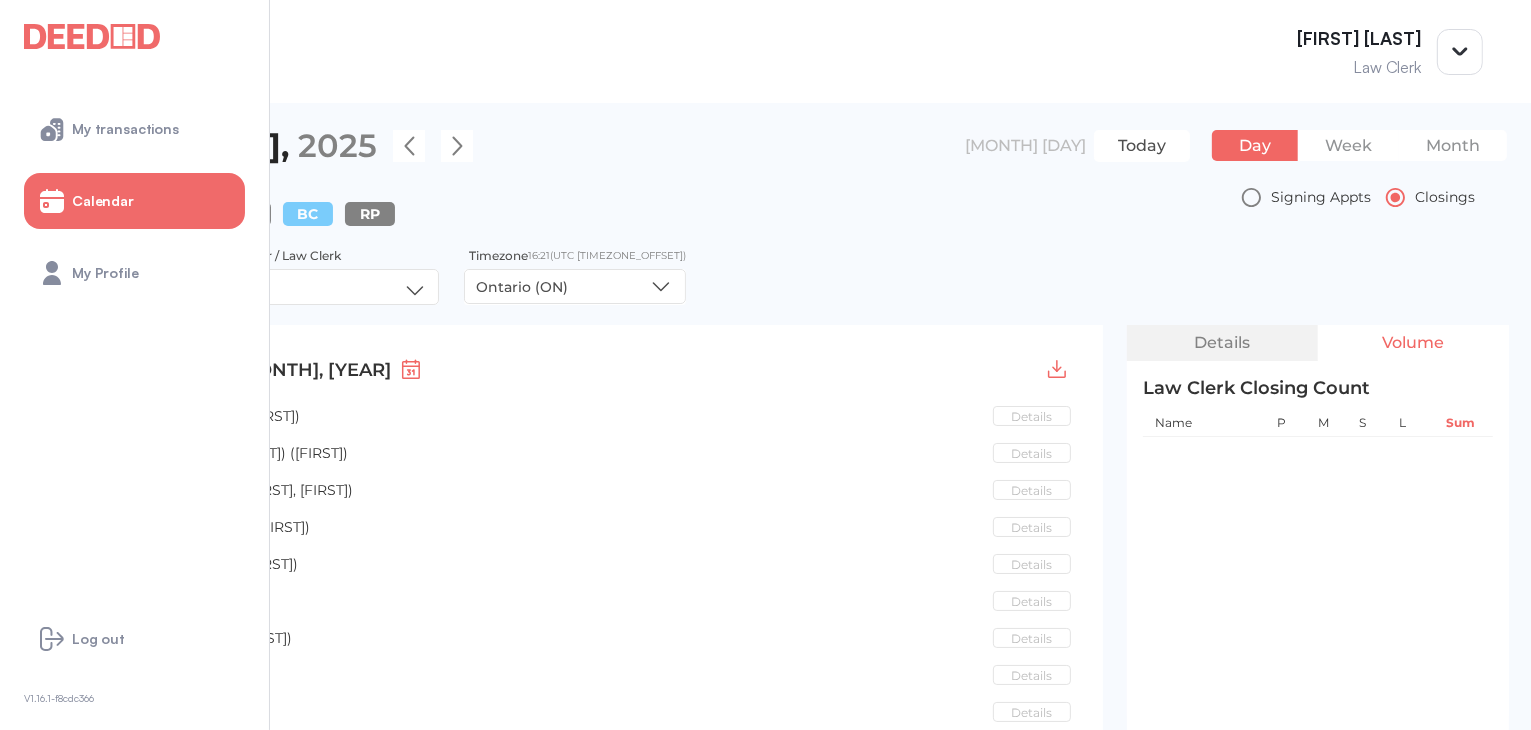 click on "BC" at bounding box center [308, 214] 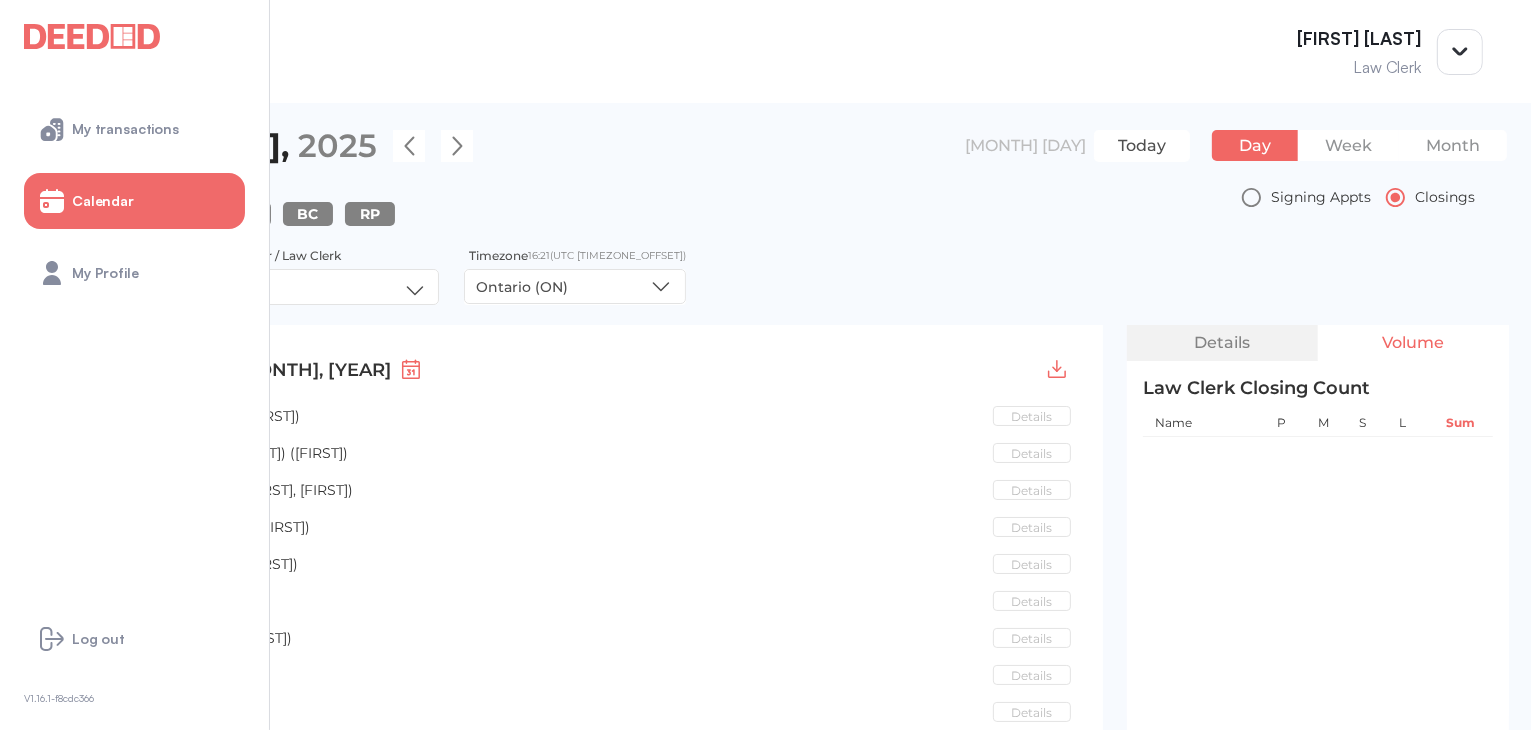 click on "Today" at bounding box center (1142, 146) 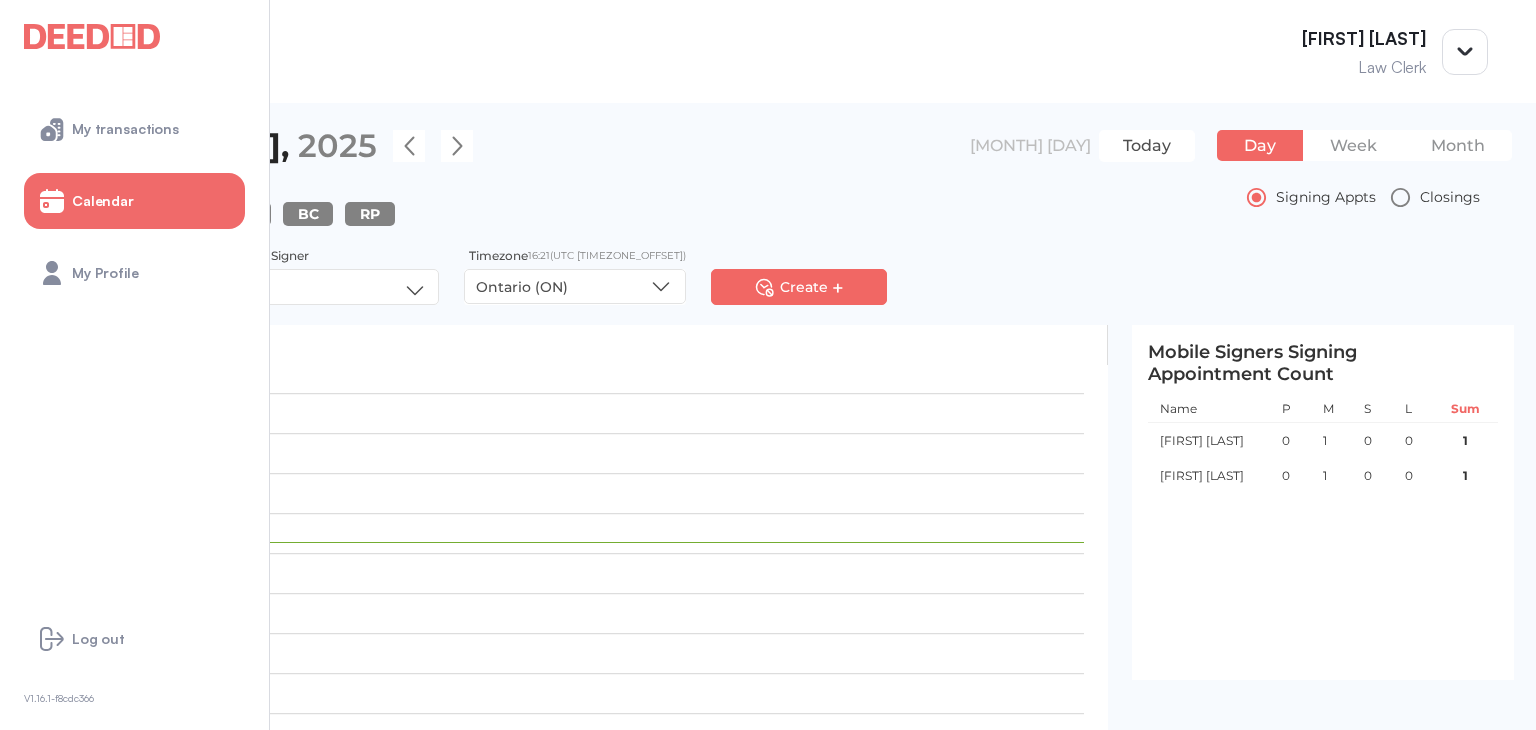 scroll, scrollTop: 800, scrollLeft: 0, axis: vertical 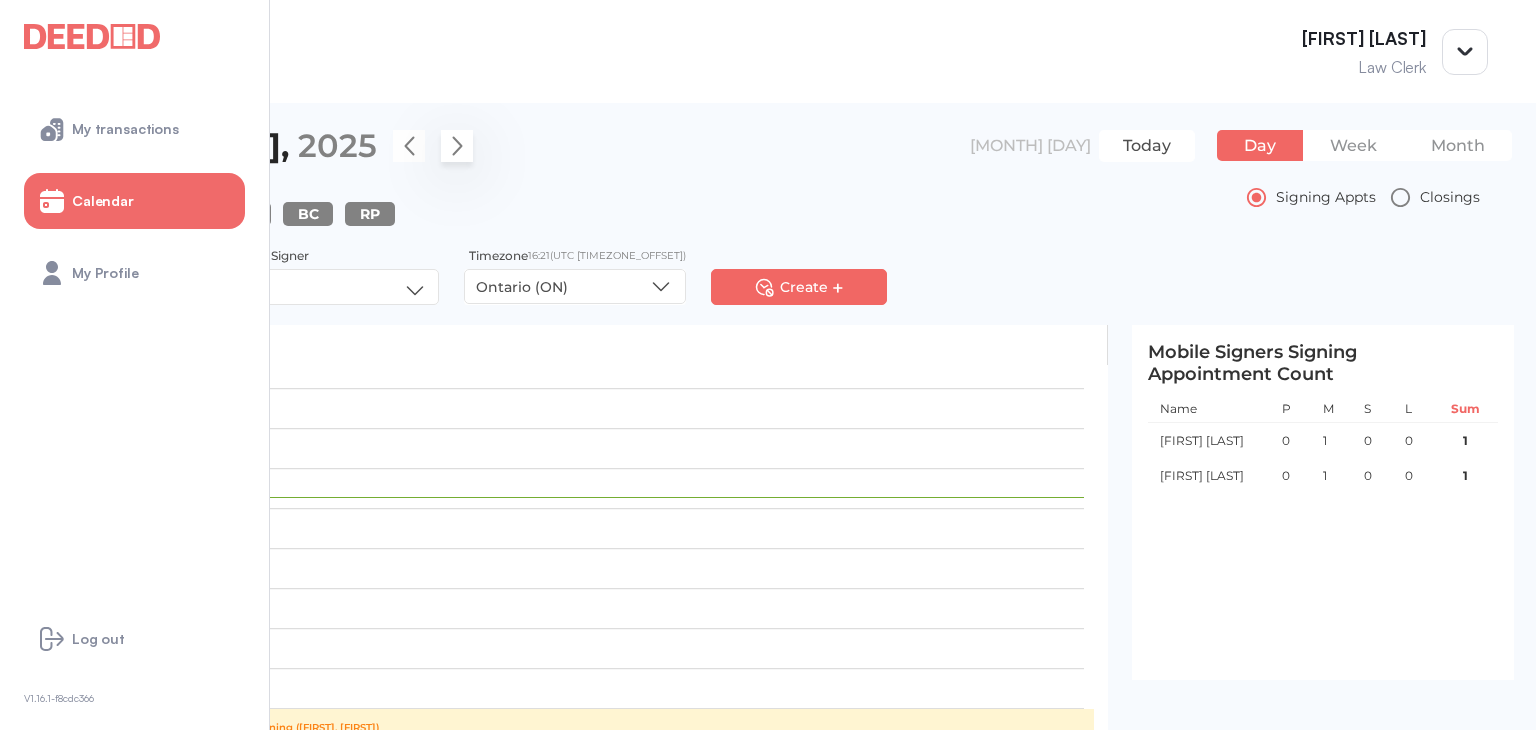 click at bounding box center (457, 146) 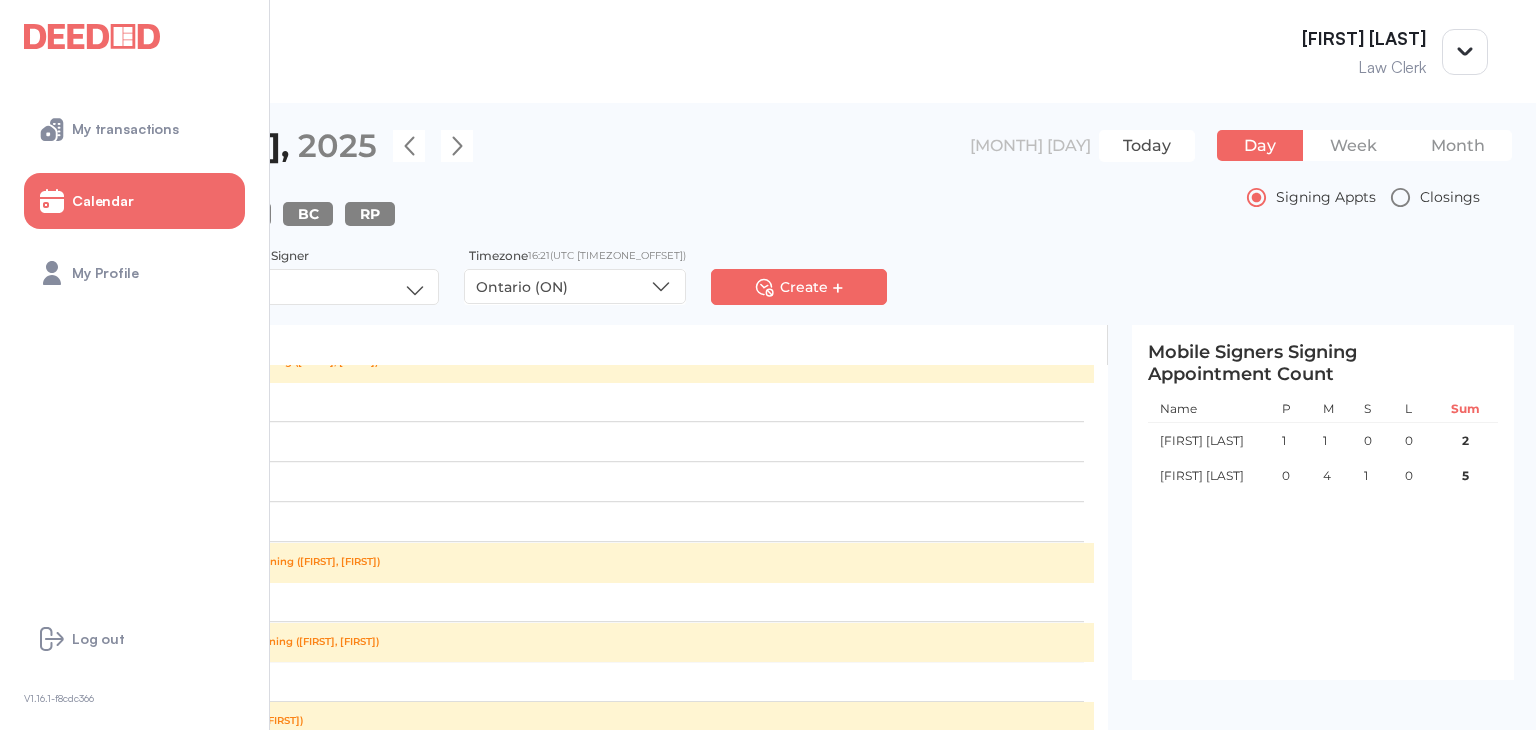 scroll, scrollTop: 400, scrollLeft: 0, axis: vertical 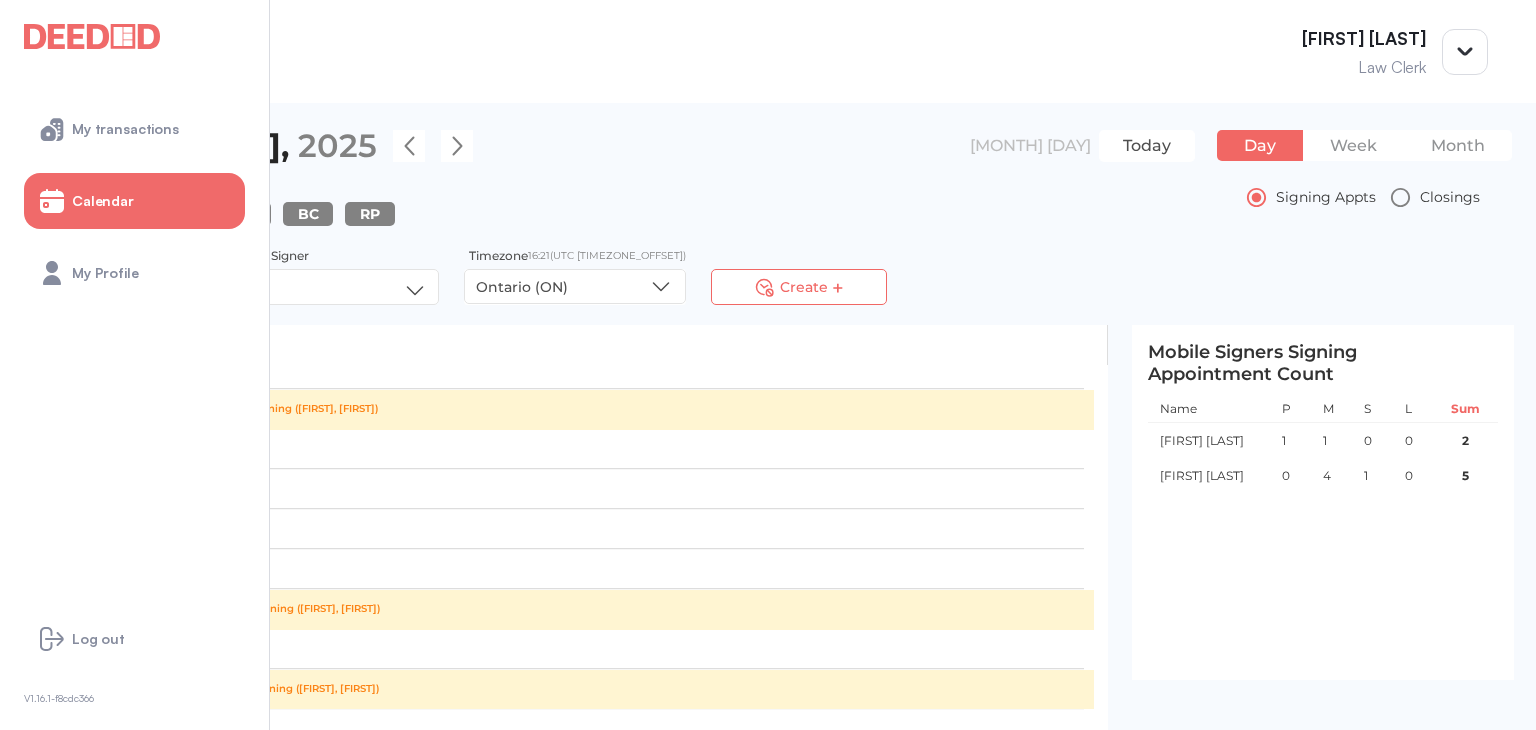 click at bounding box center [764, 287] 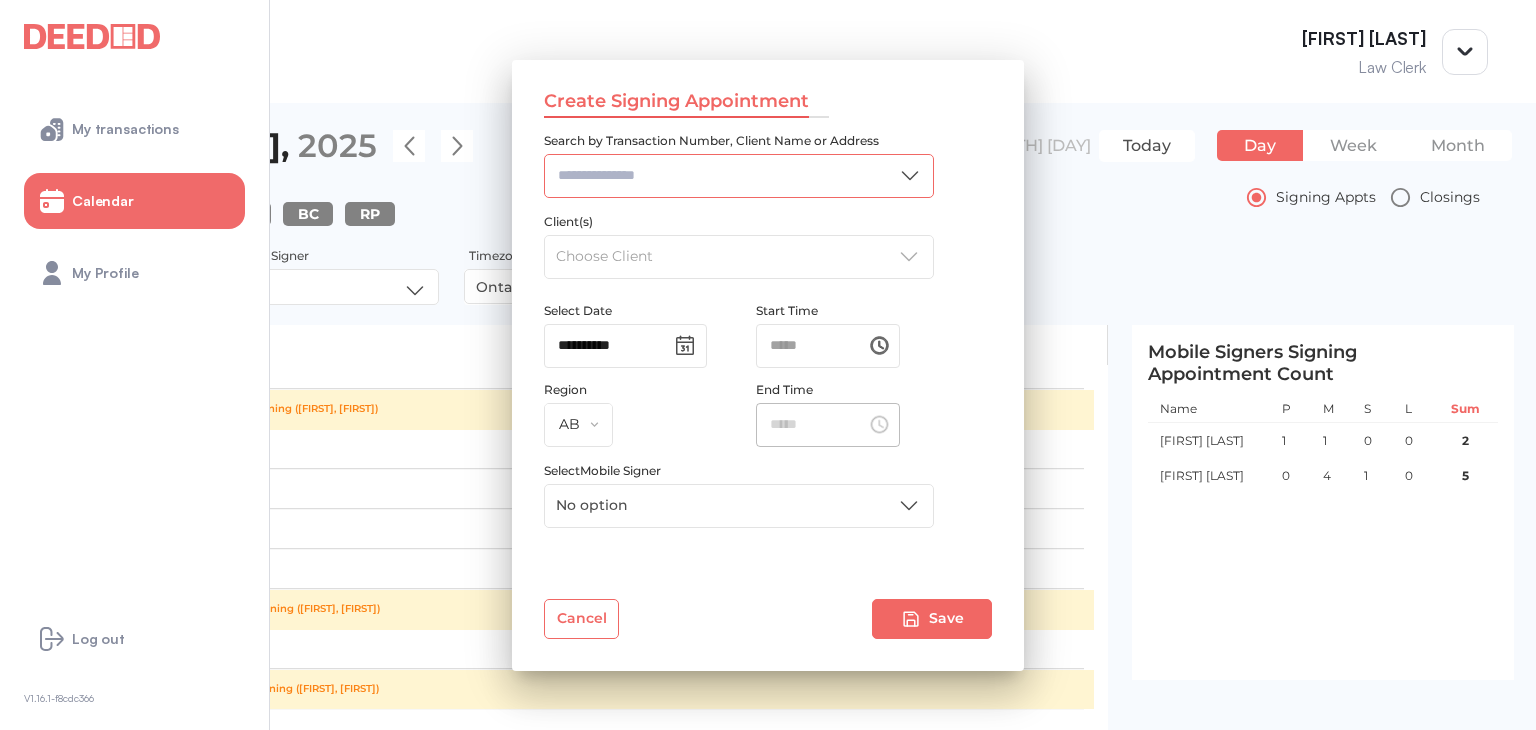 click on "Search by Transaction Number, Client Name or Address ​" at bounding box center [739, 175] 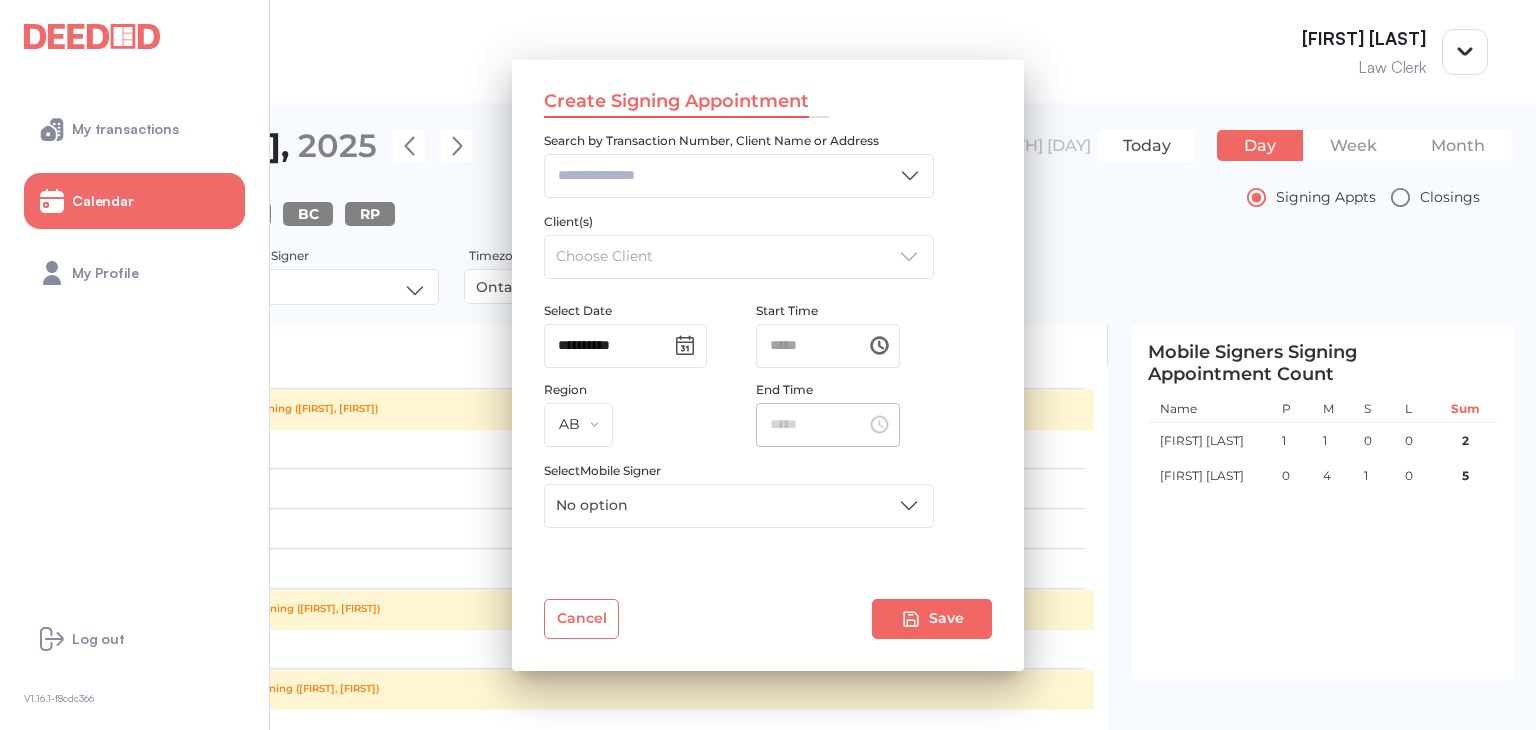 click at bounding box center [910, 176] 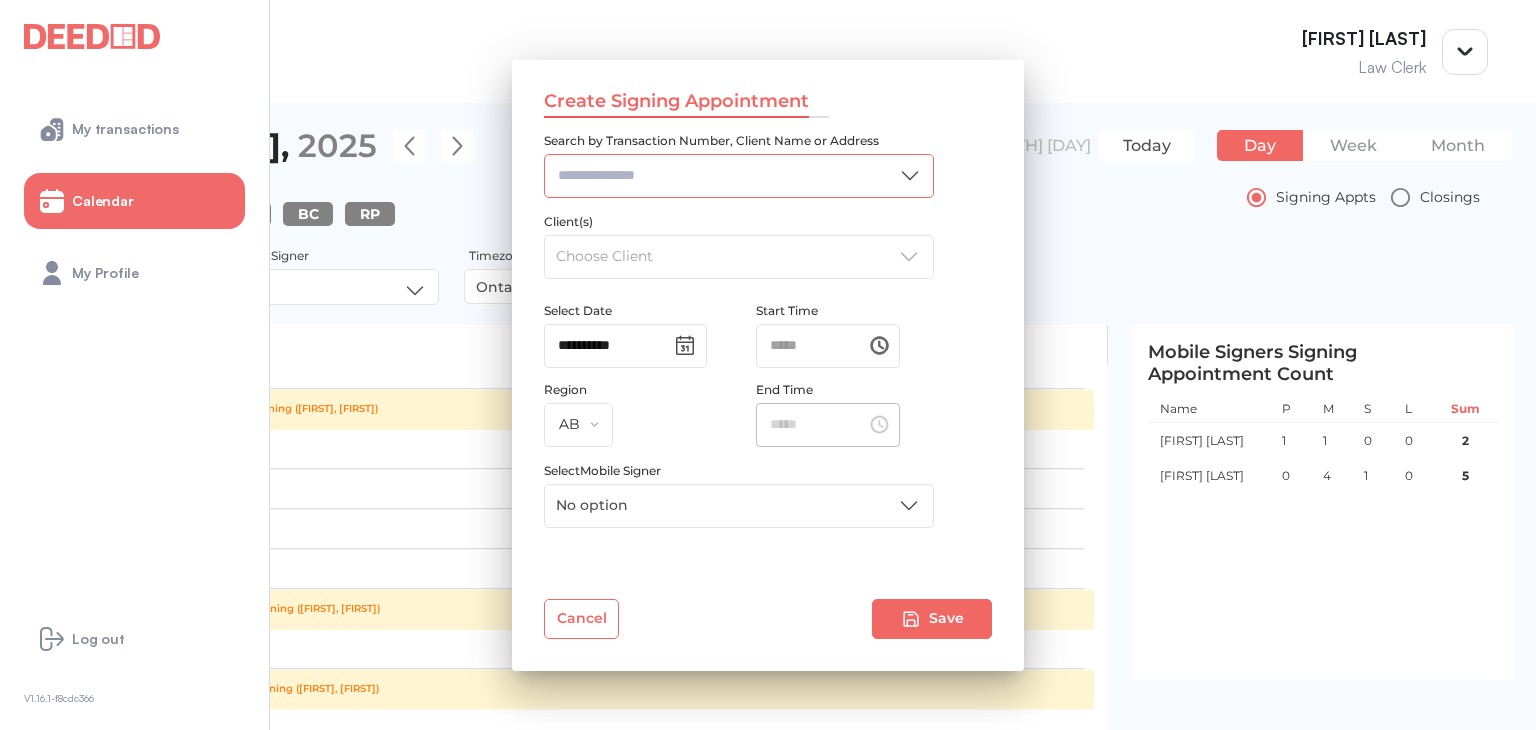 click on "Search by Transaction Number, Client Name or Address ​" at bounding box center [739, 175] 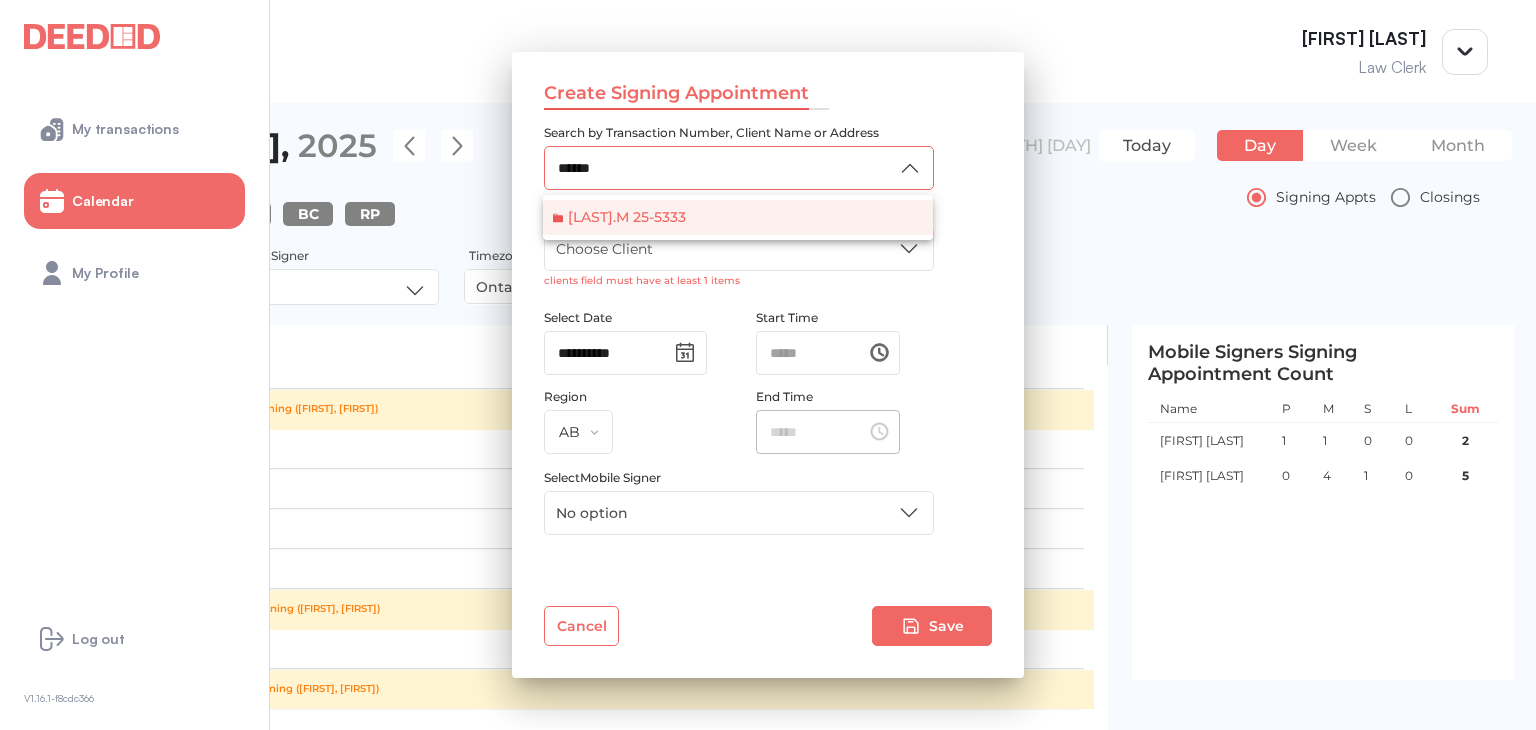 type on "******" 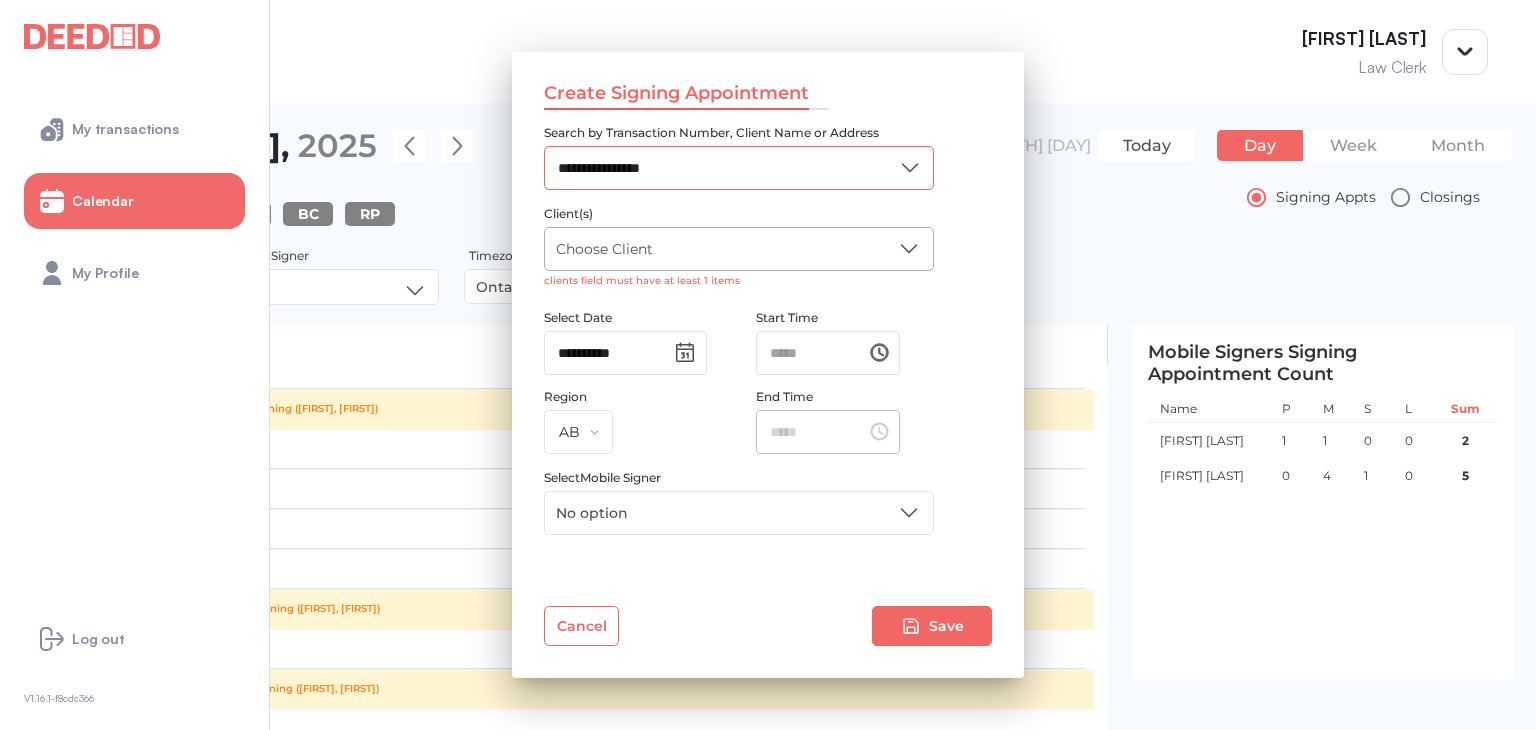 click on "**********" at bounding box center (768, 365) 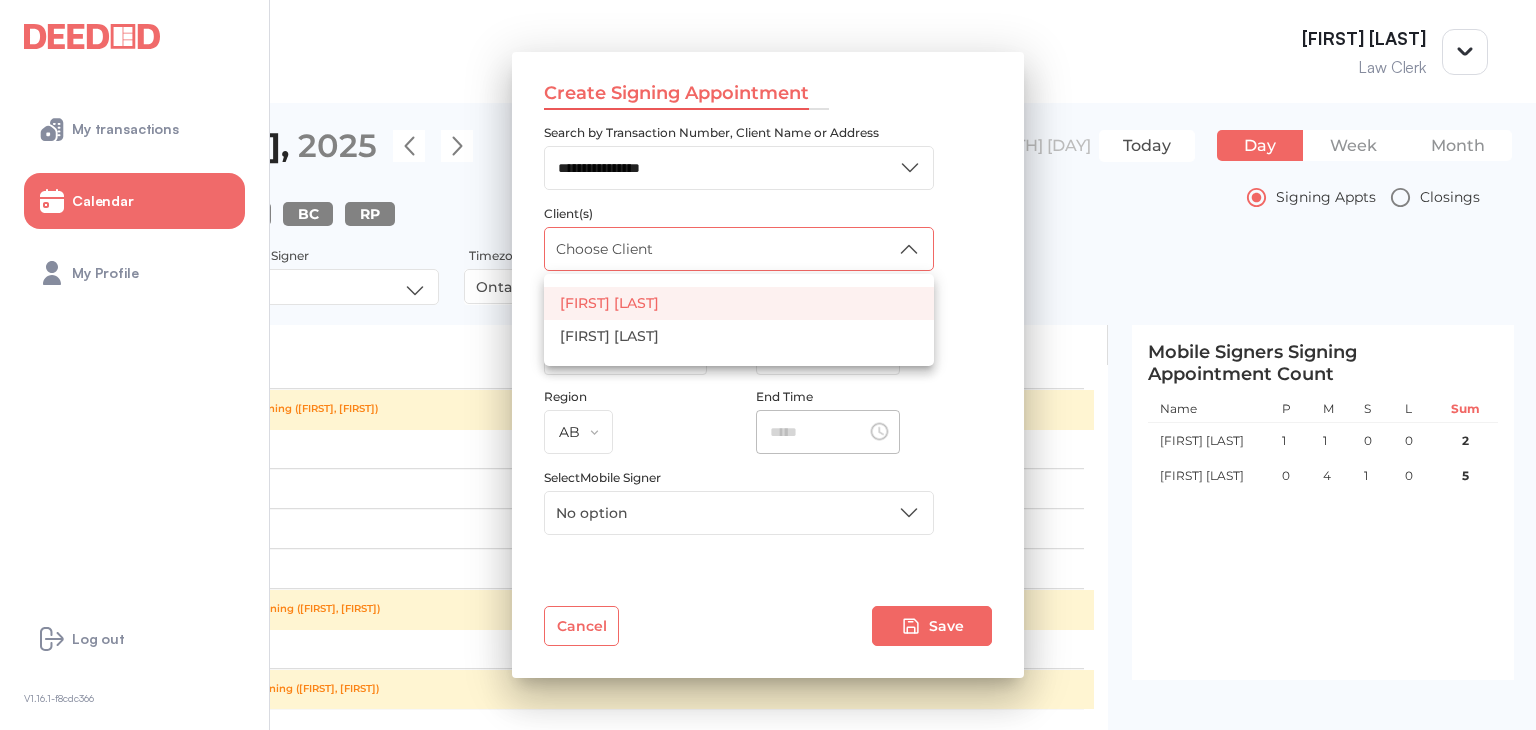 click on "[FIRST] [LAST]" at bounding box center [739, 303] 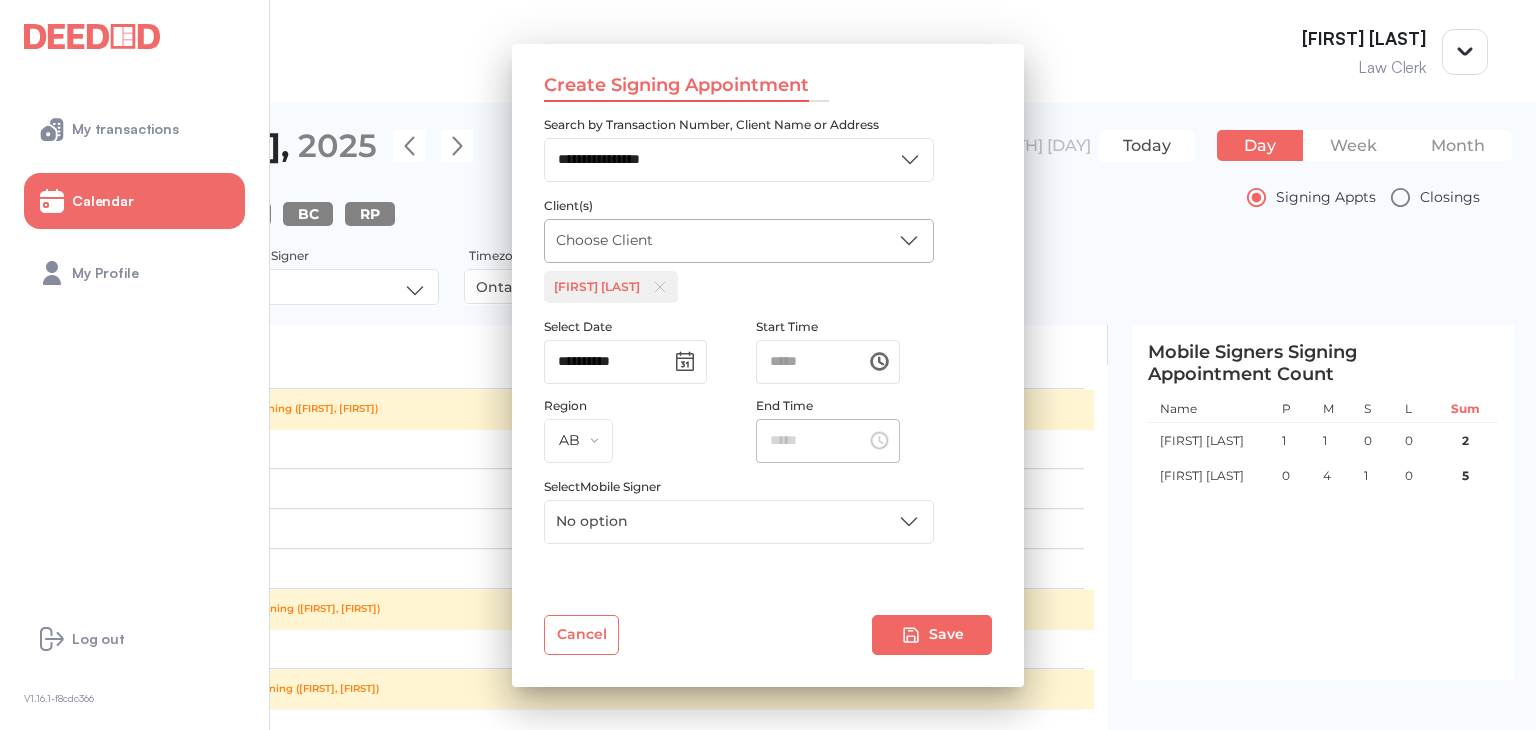 click on "**********" at bounding box center [768, 365] 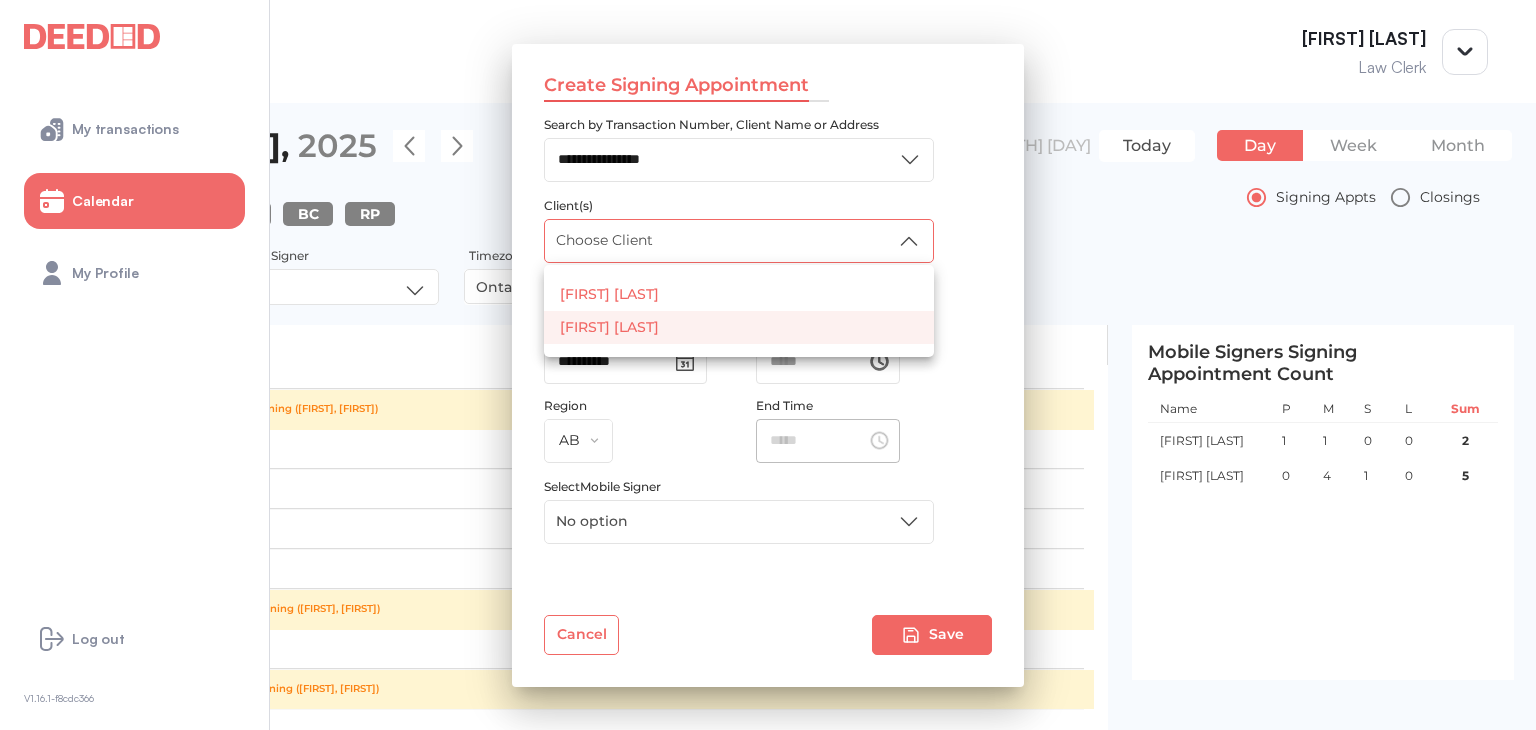 click on "[FIRST] [LAST]" at bounding box center (739, 327) 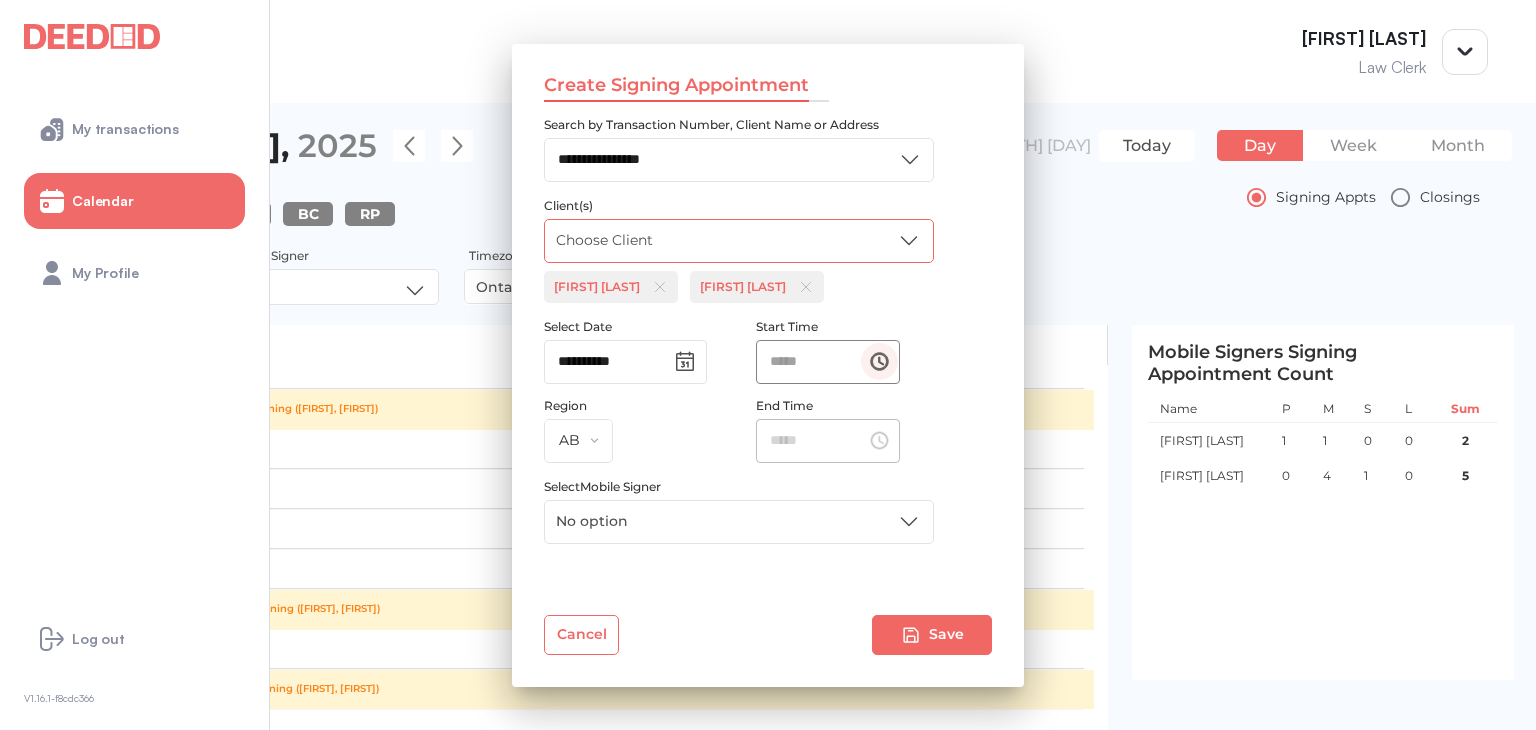 click at bounding box center (879, 361) 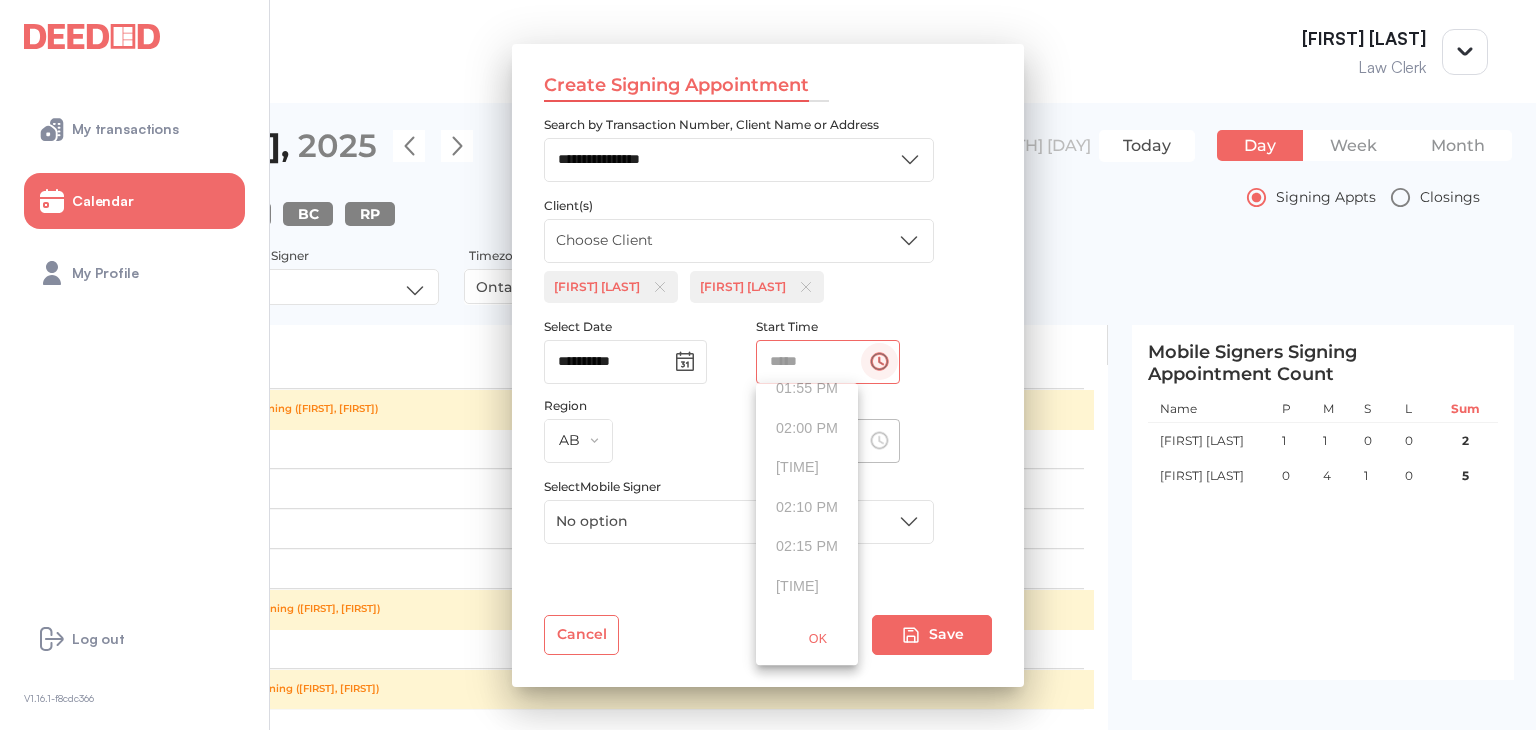 scroll, scrollTop: 6700, scrollLeft: 0, axis: vertical 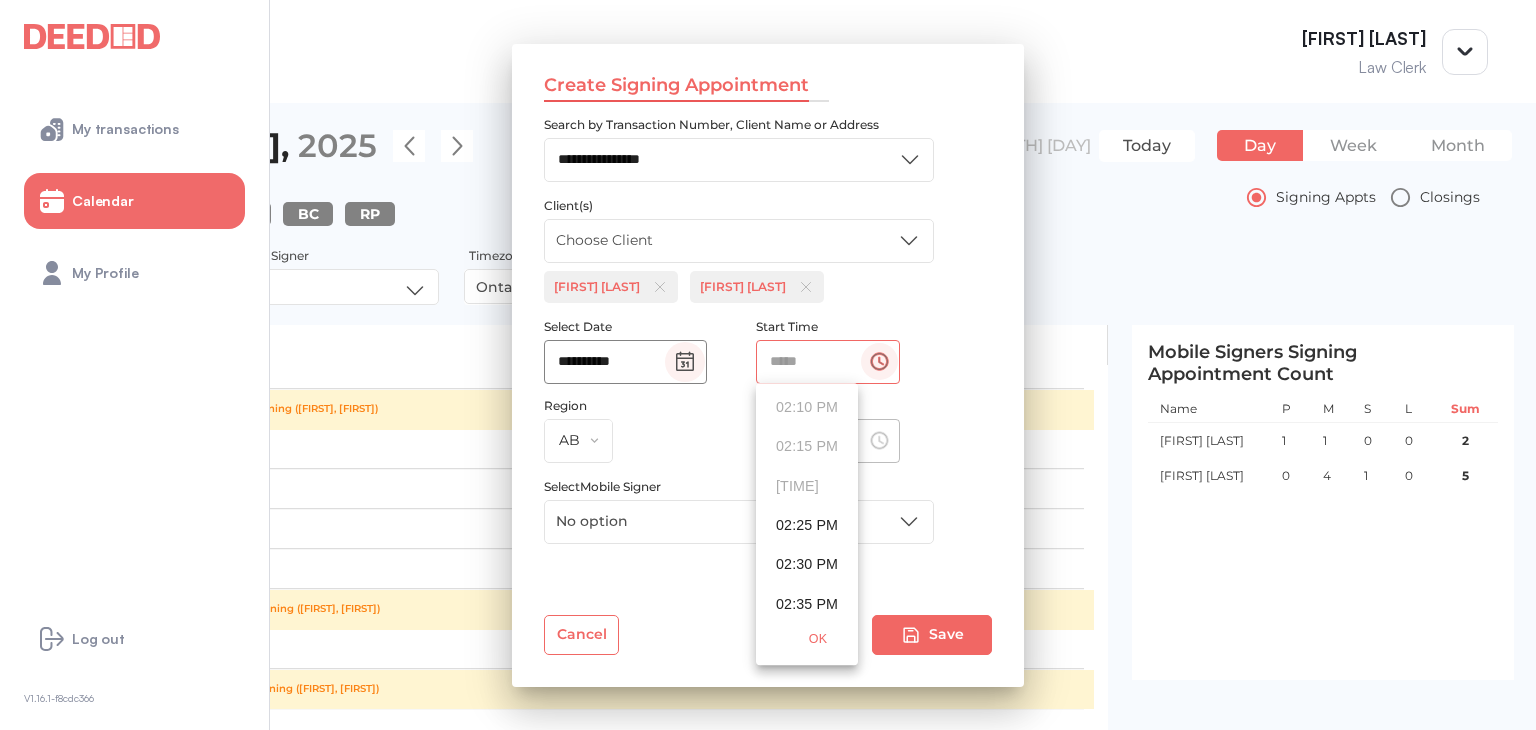 click at bounding box center (683, 364) 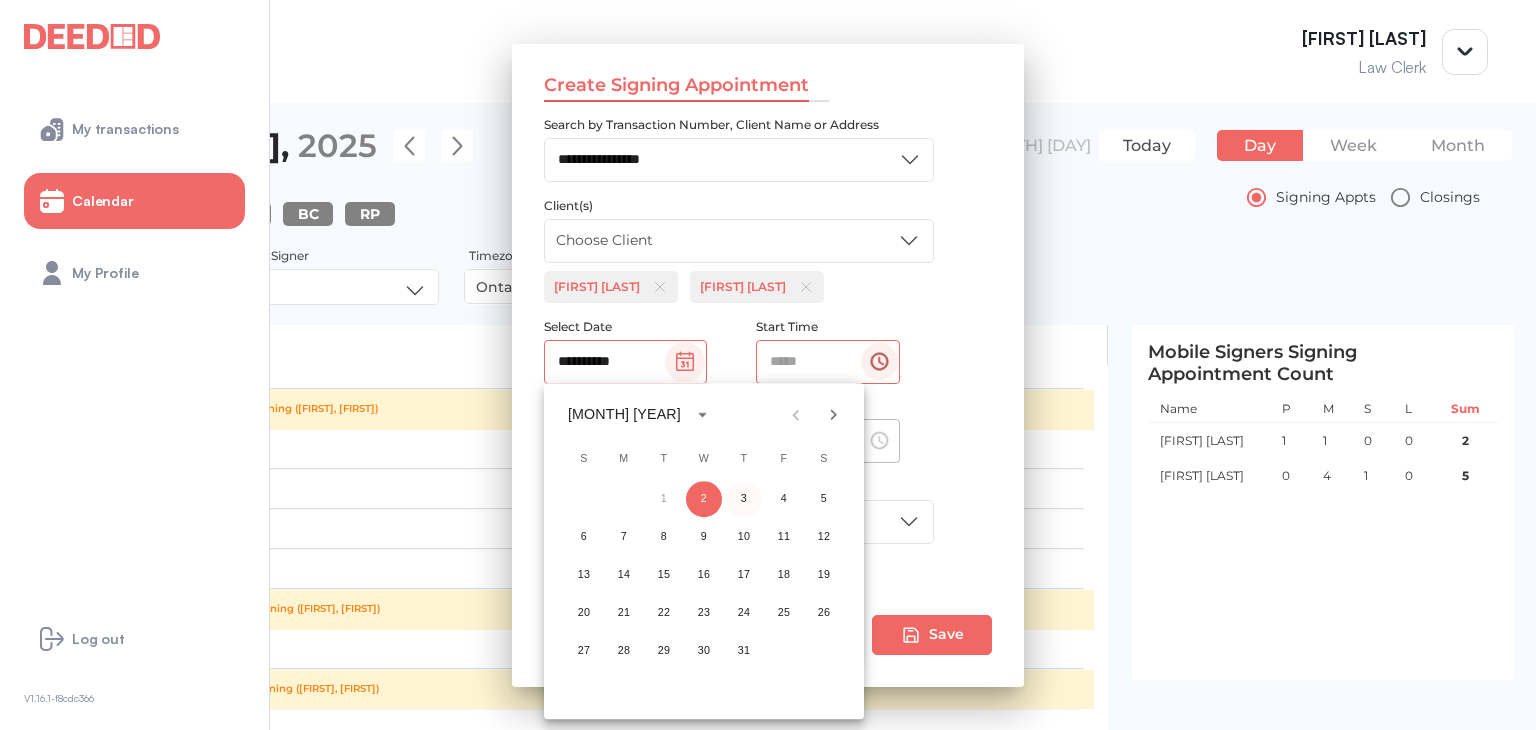 click on "3" at bounding box center (744, 499) 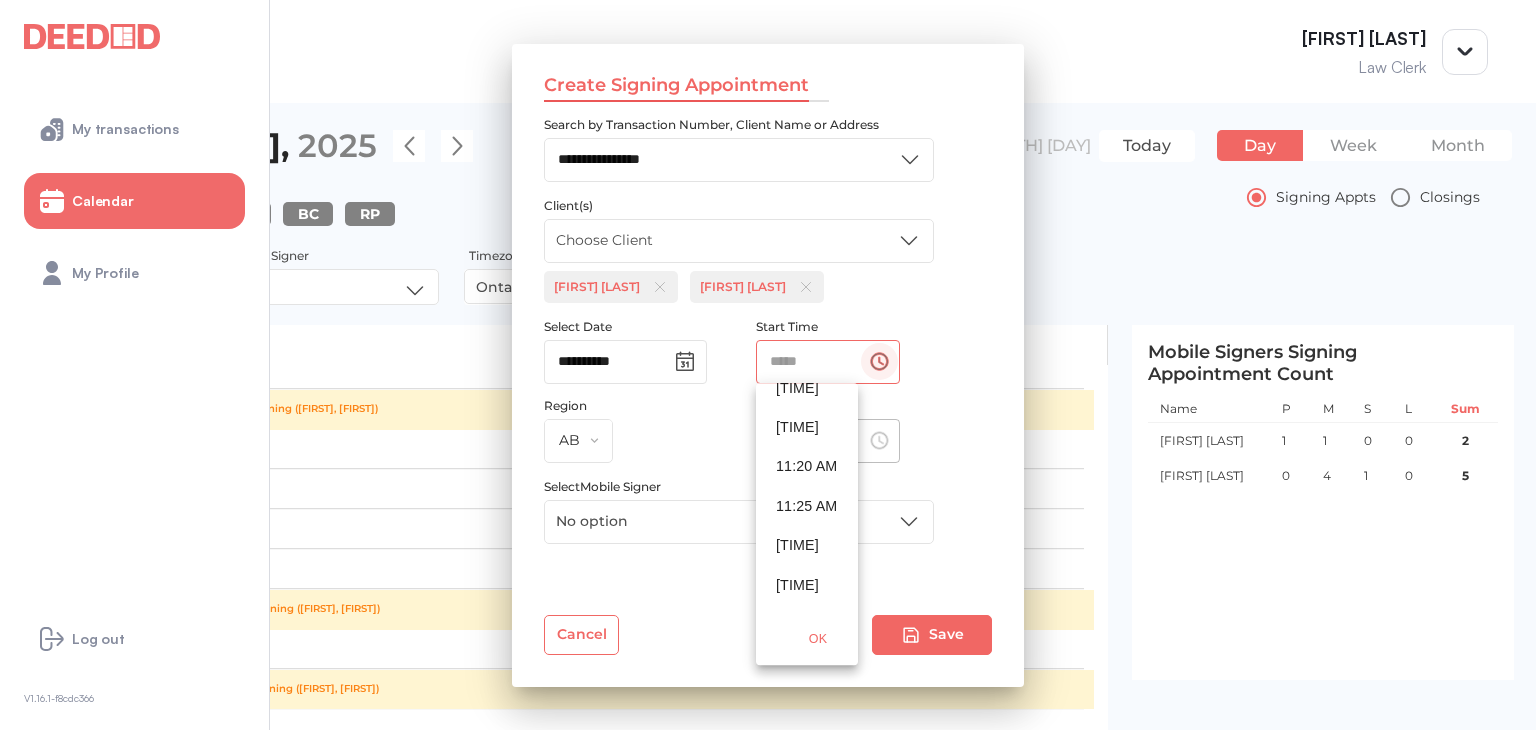 scroll, scrollTop: 5200, scrollLeft: 0, axis: vertical 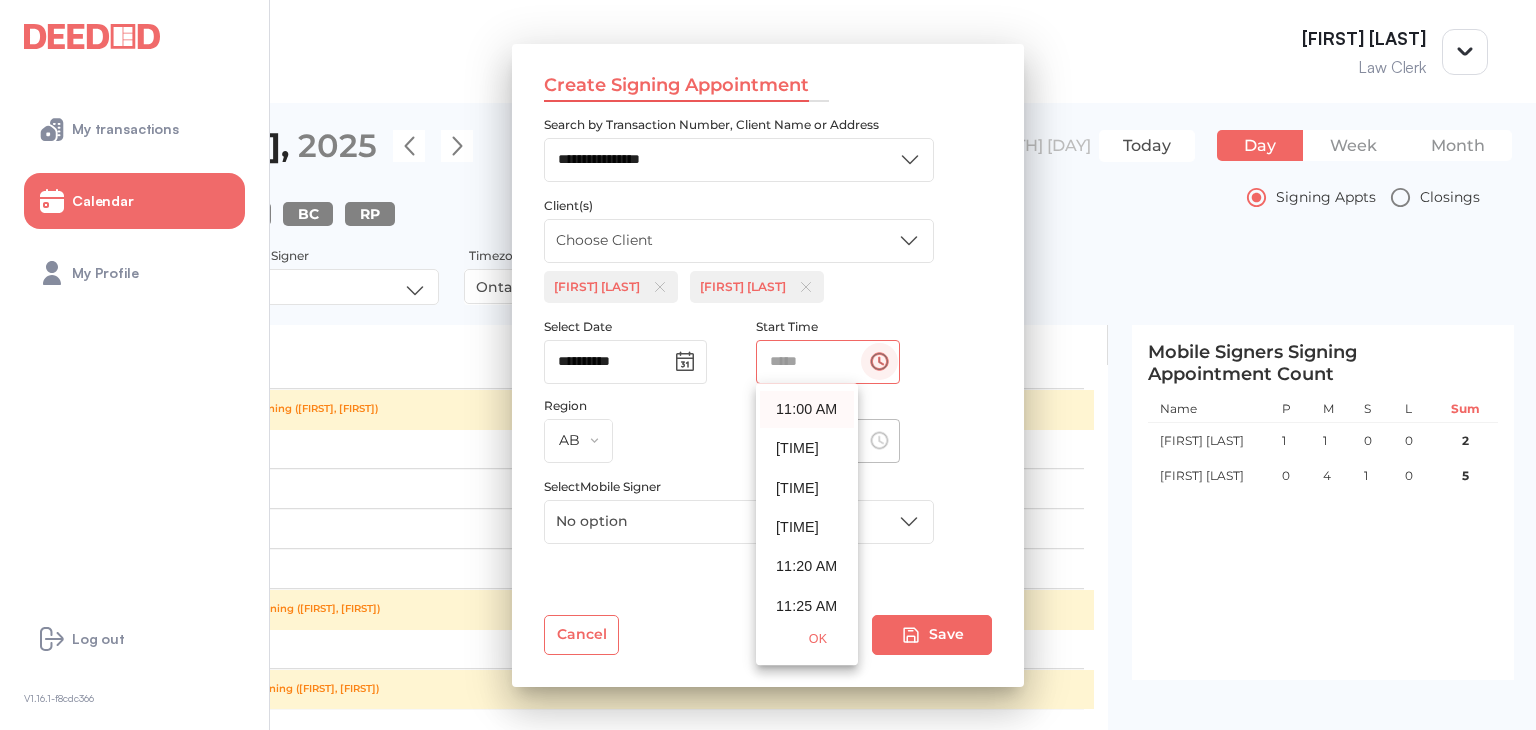 click on "11:00 AM" at bounding box center [807, 409] 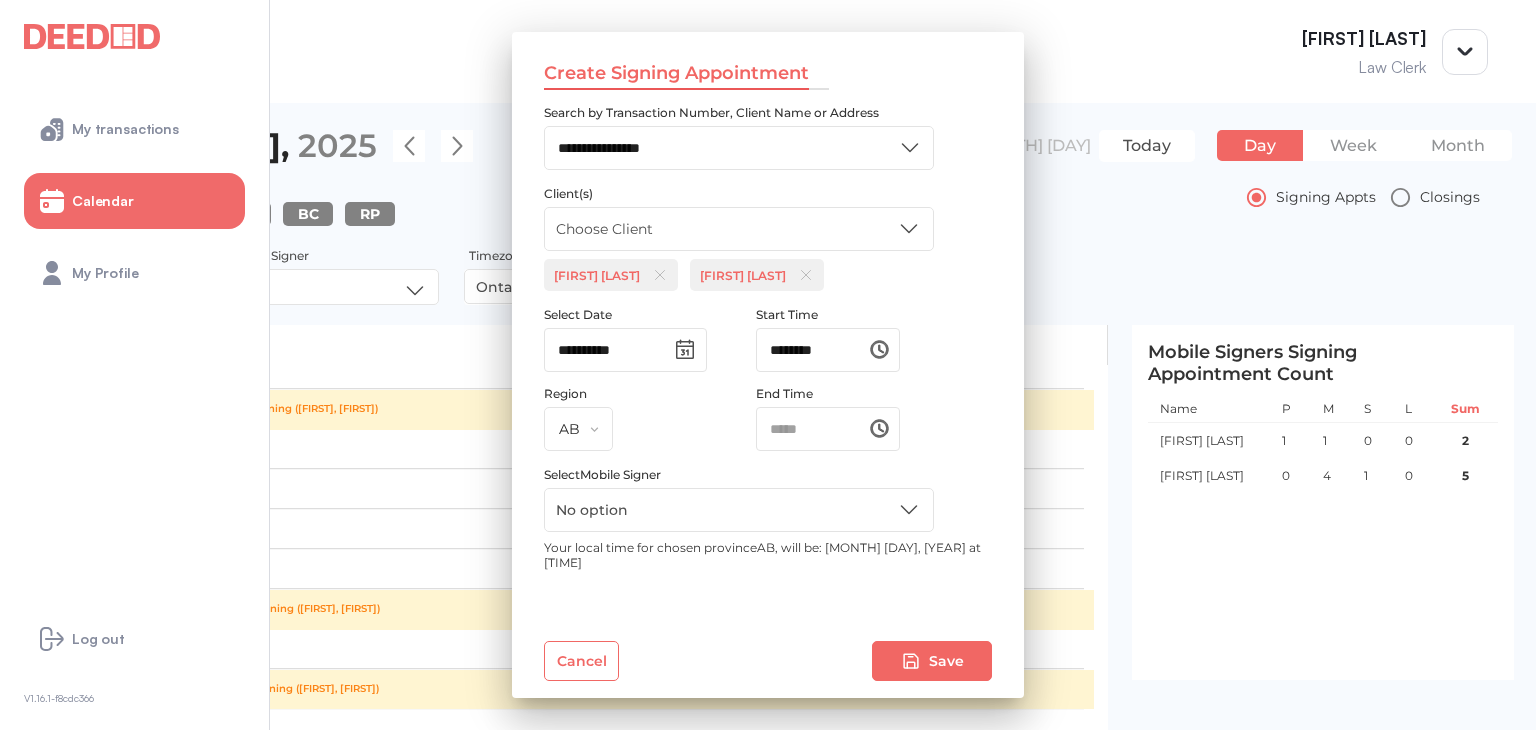 scroll, scrollTop: 5204, scrollLeft: 0, axis: vertical 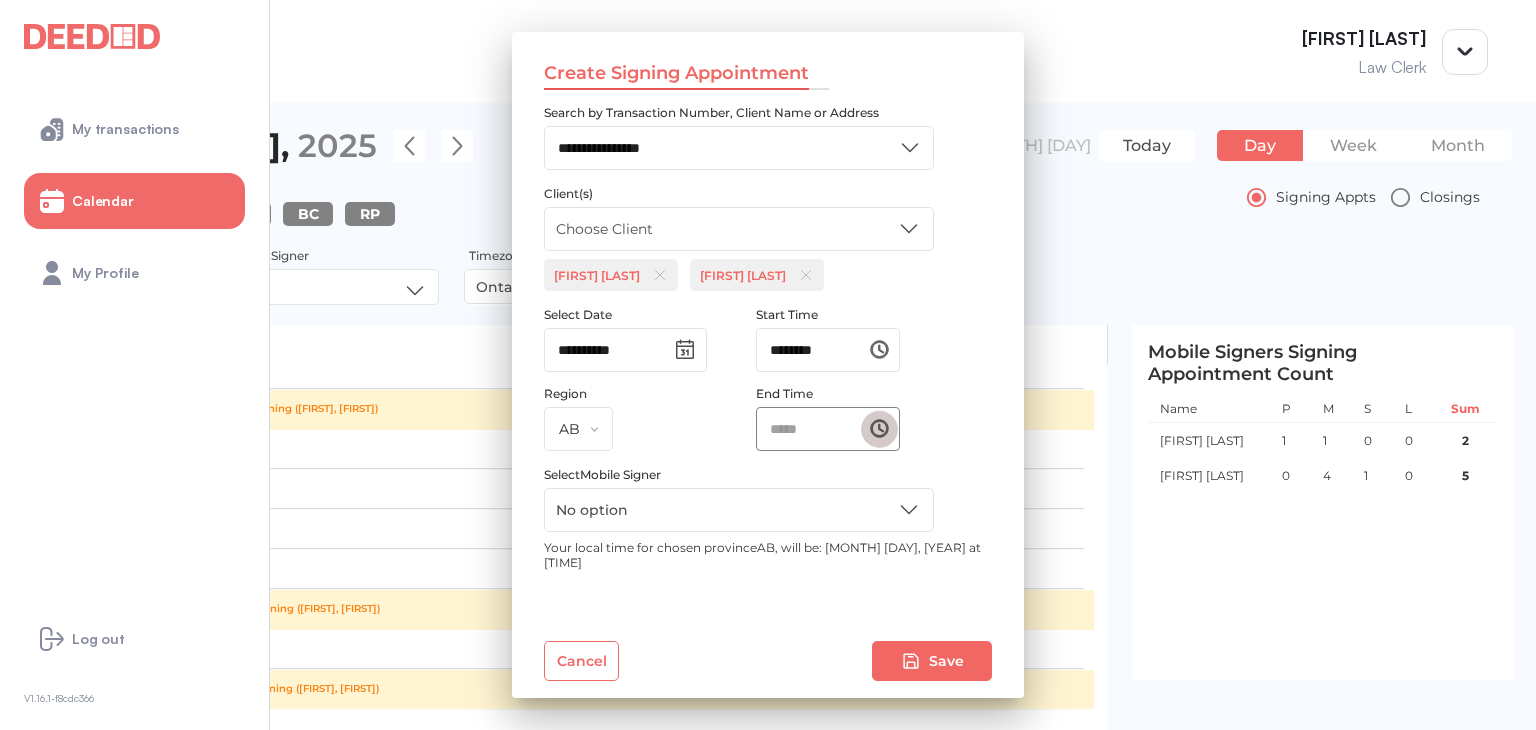 click at bounding box center [879, 428] 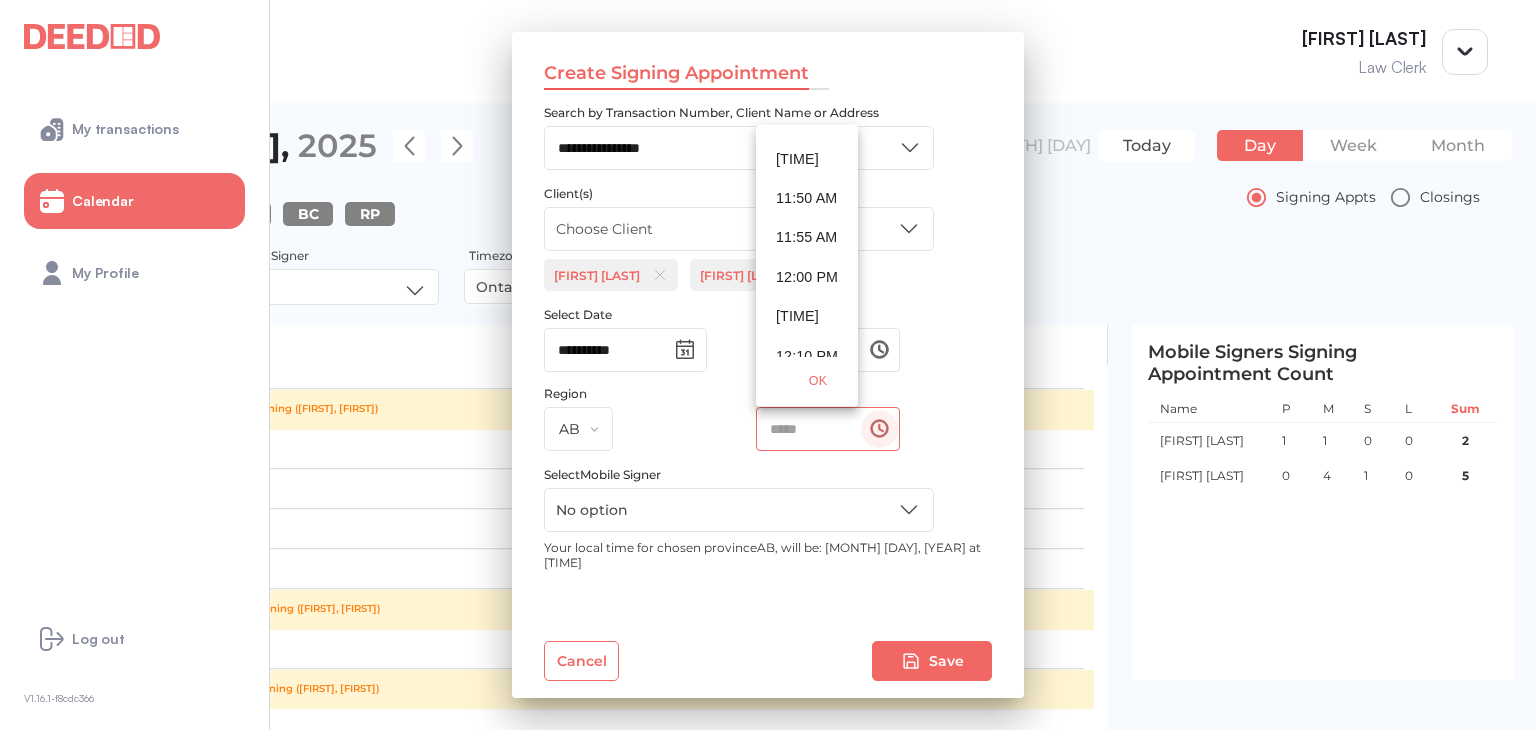 scroll, scrollTop: 5500, scrollLeft: 0, axis: vertical 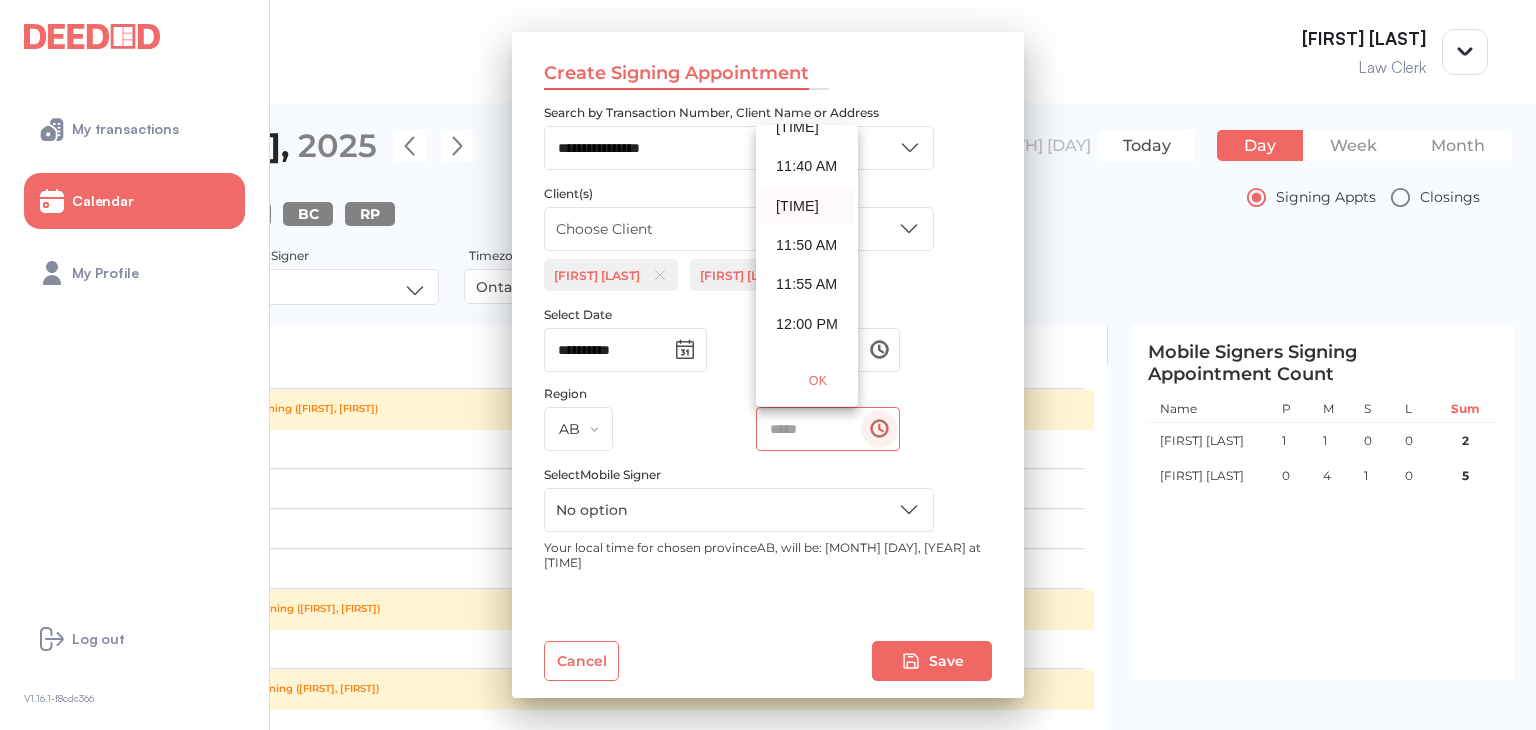 click on "[TIME]" at bounding box center (807, 205) 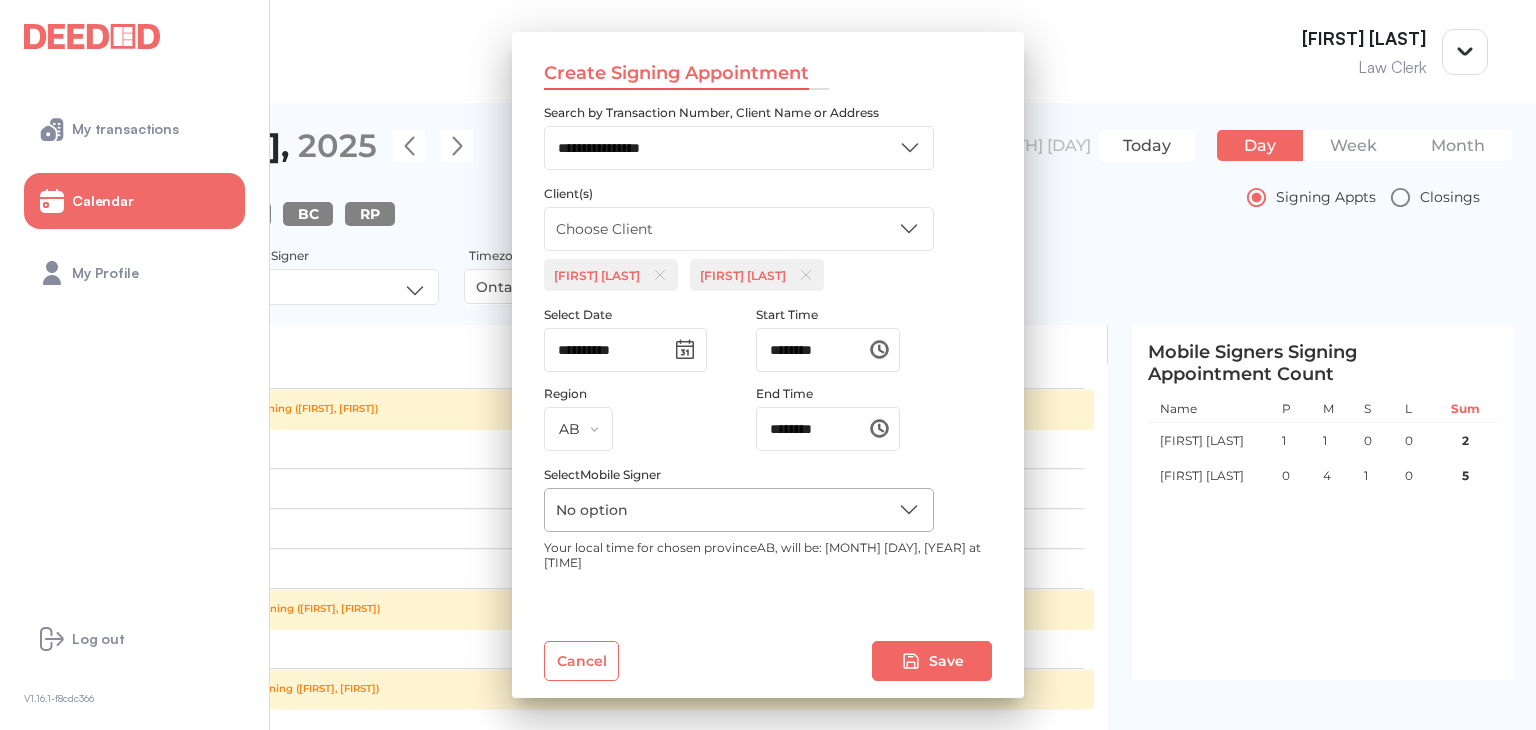 scroll, scrollTop: 5559, scrollLeft: 0, axis: vertical 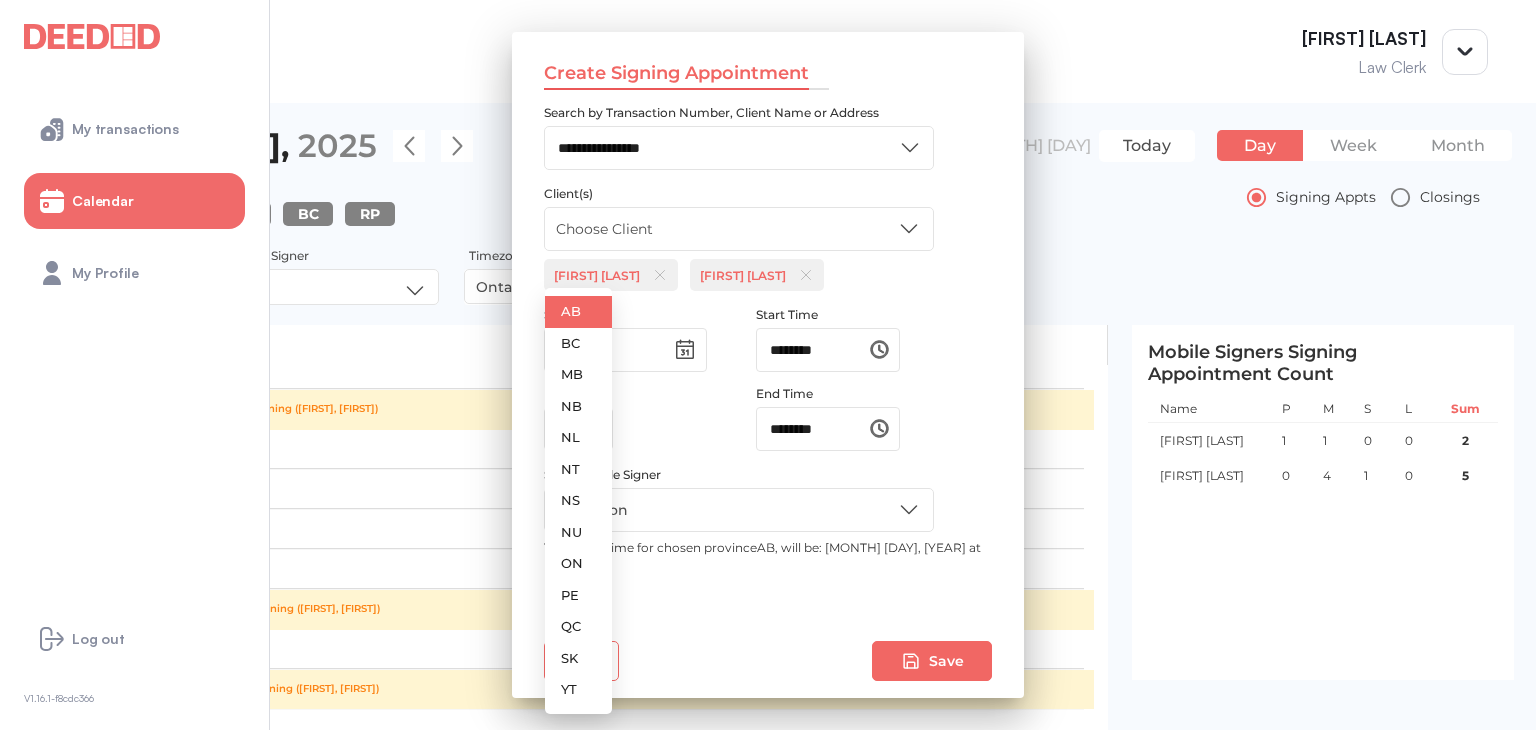 click on "**********" at bounding box center (768, 365) 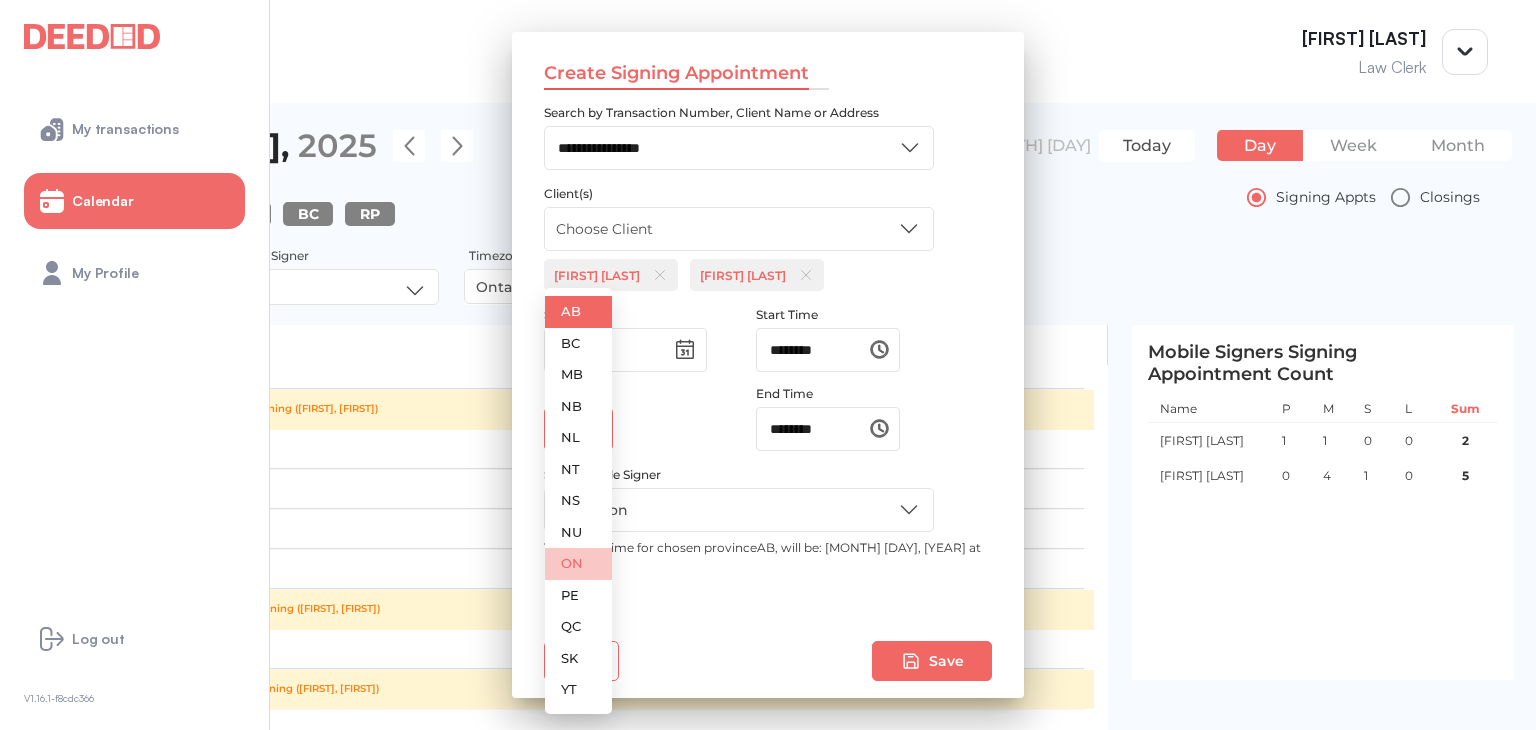 click on "ON" at bounding box center [578, 564] 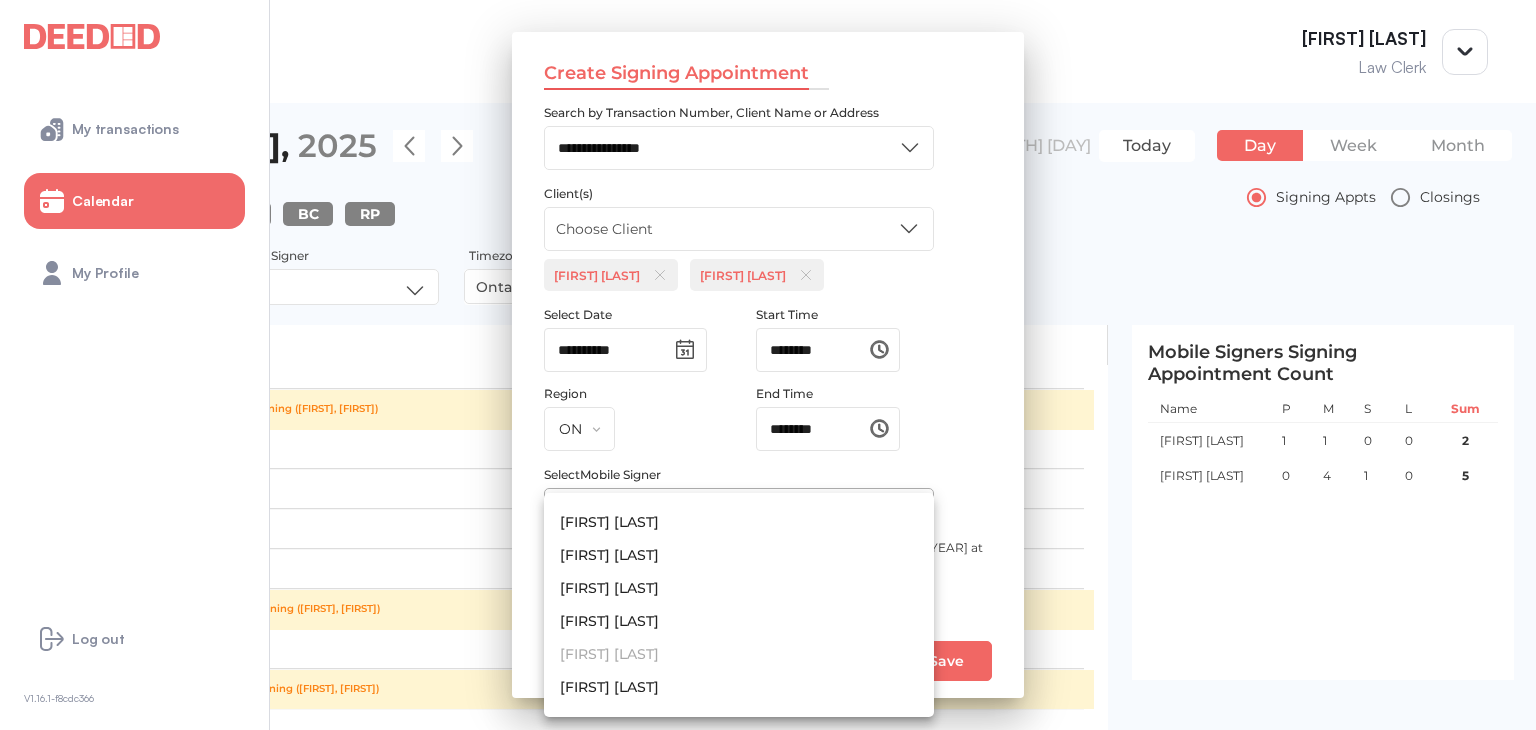 click on "**********" at bounding box center [768, 365] 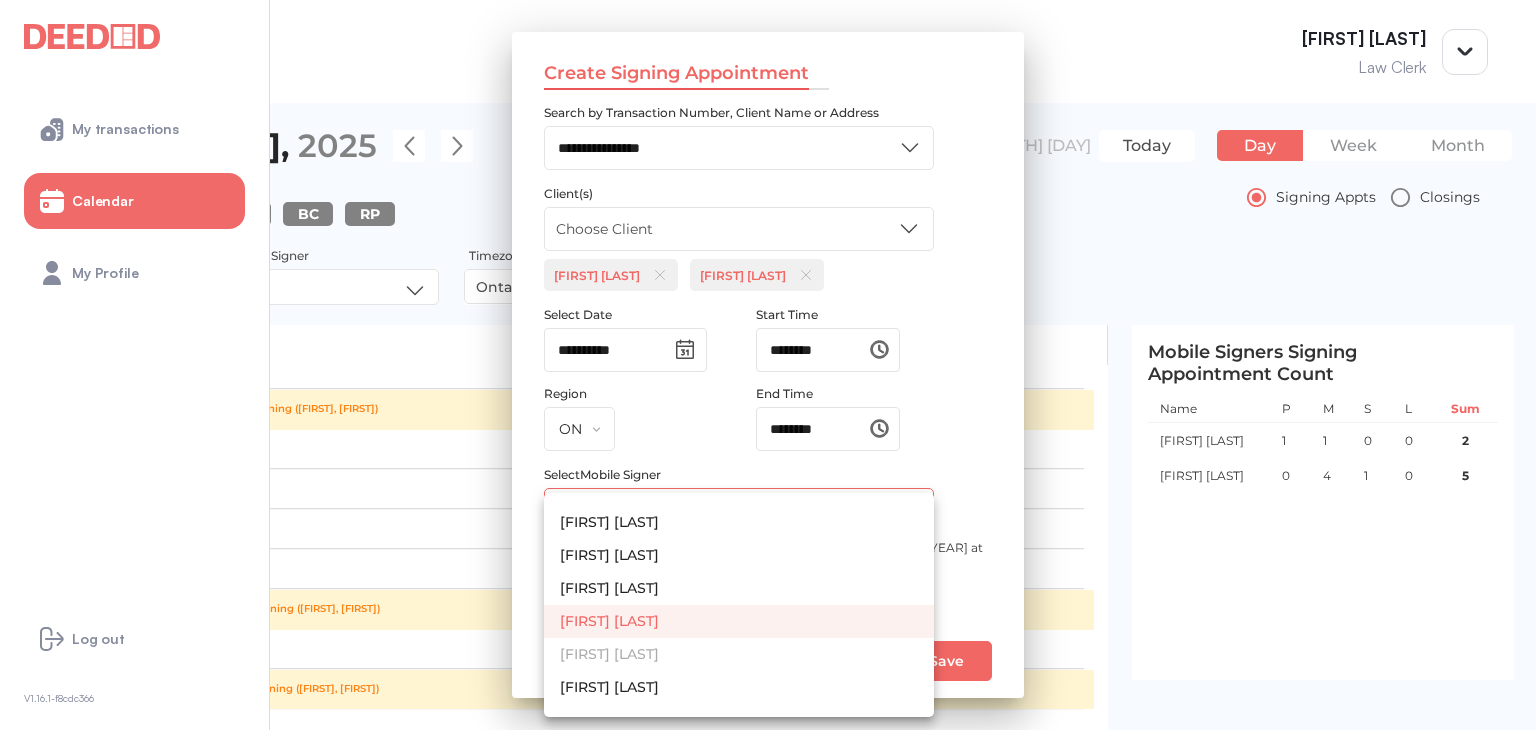 click on "[FIRST] [LAST]" at bounding box center [739, 621] 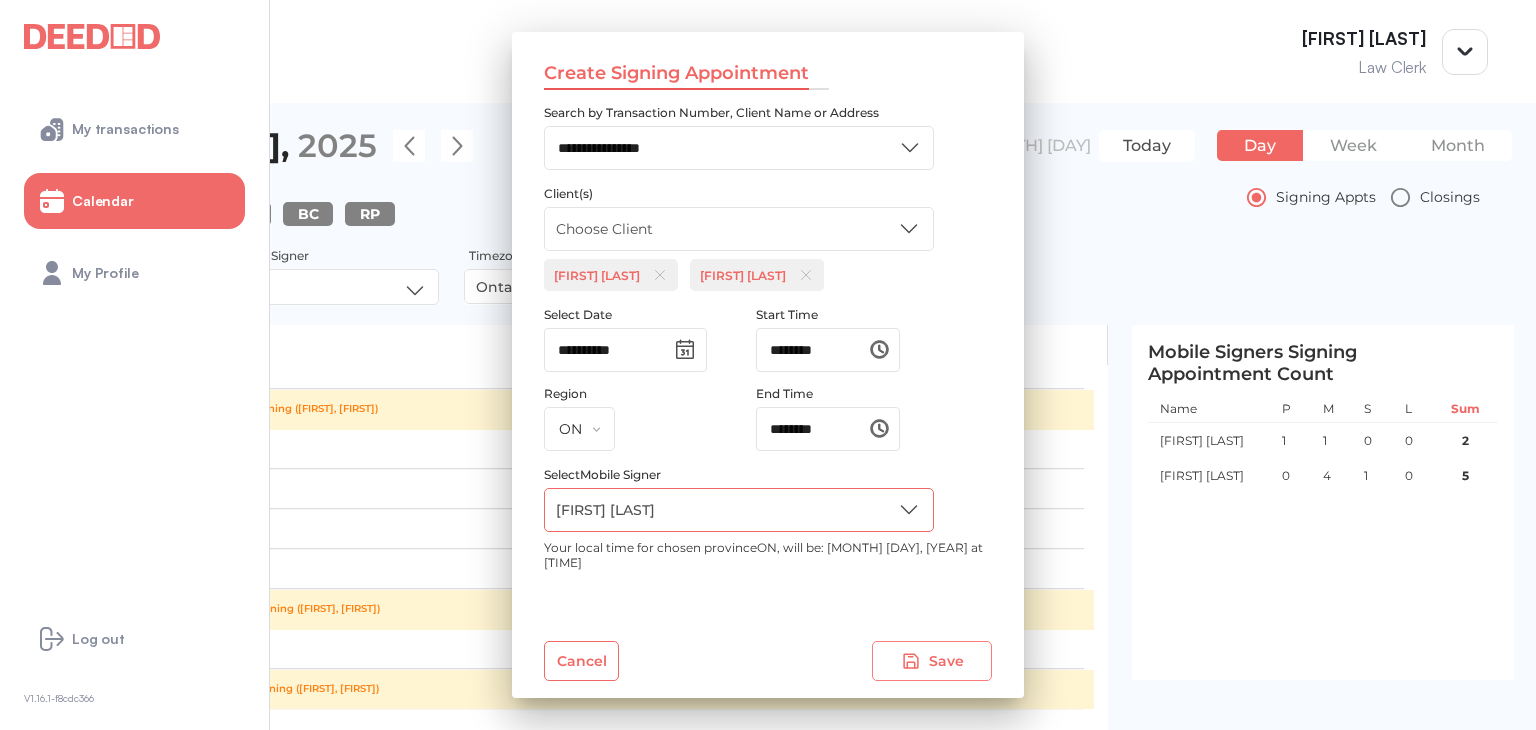 click on "Save" at bounding box center (932, 661) 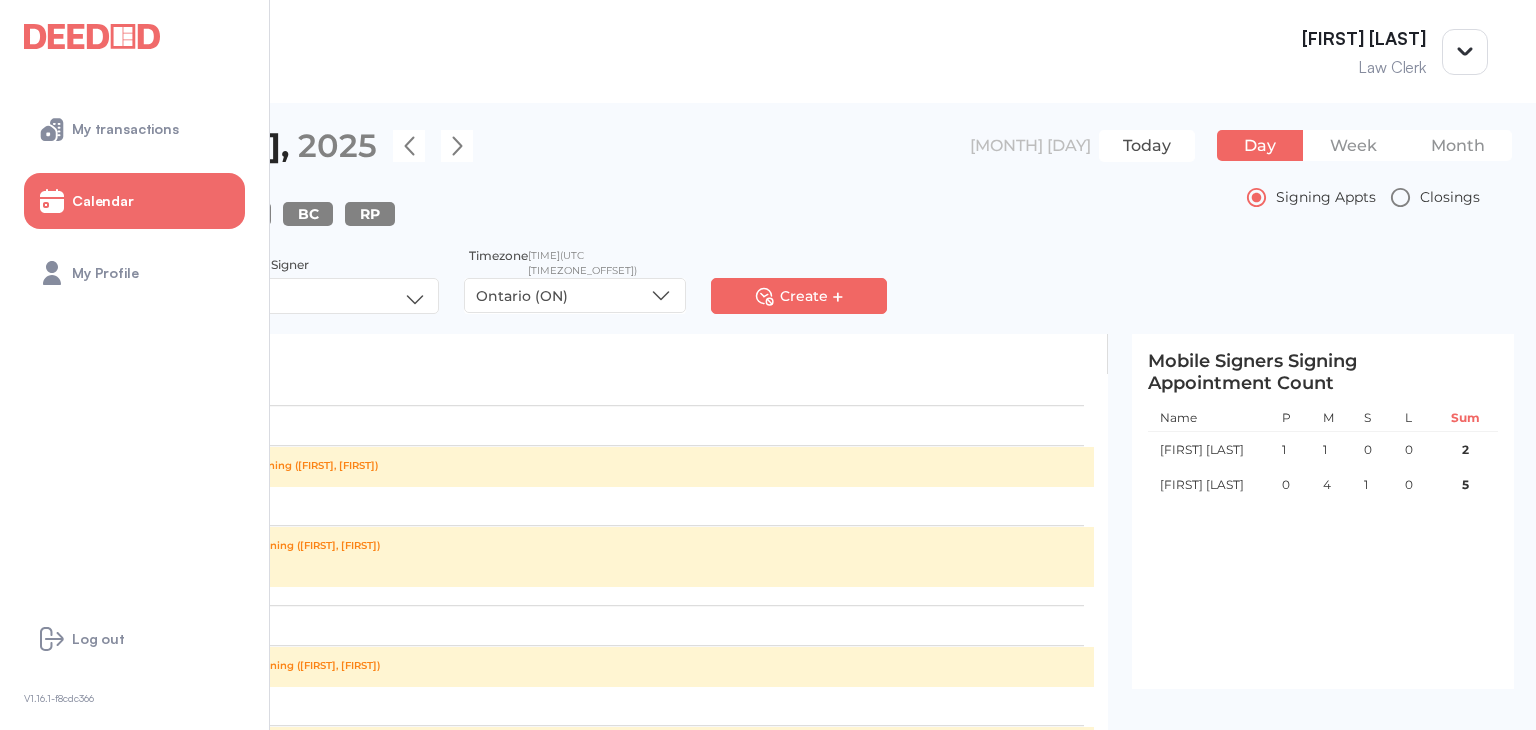 scroll, scrollTop: 400, scrollLeft: 0, axis: vertical 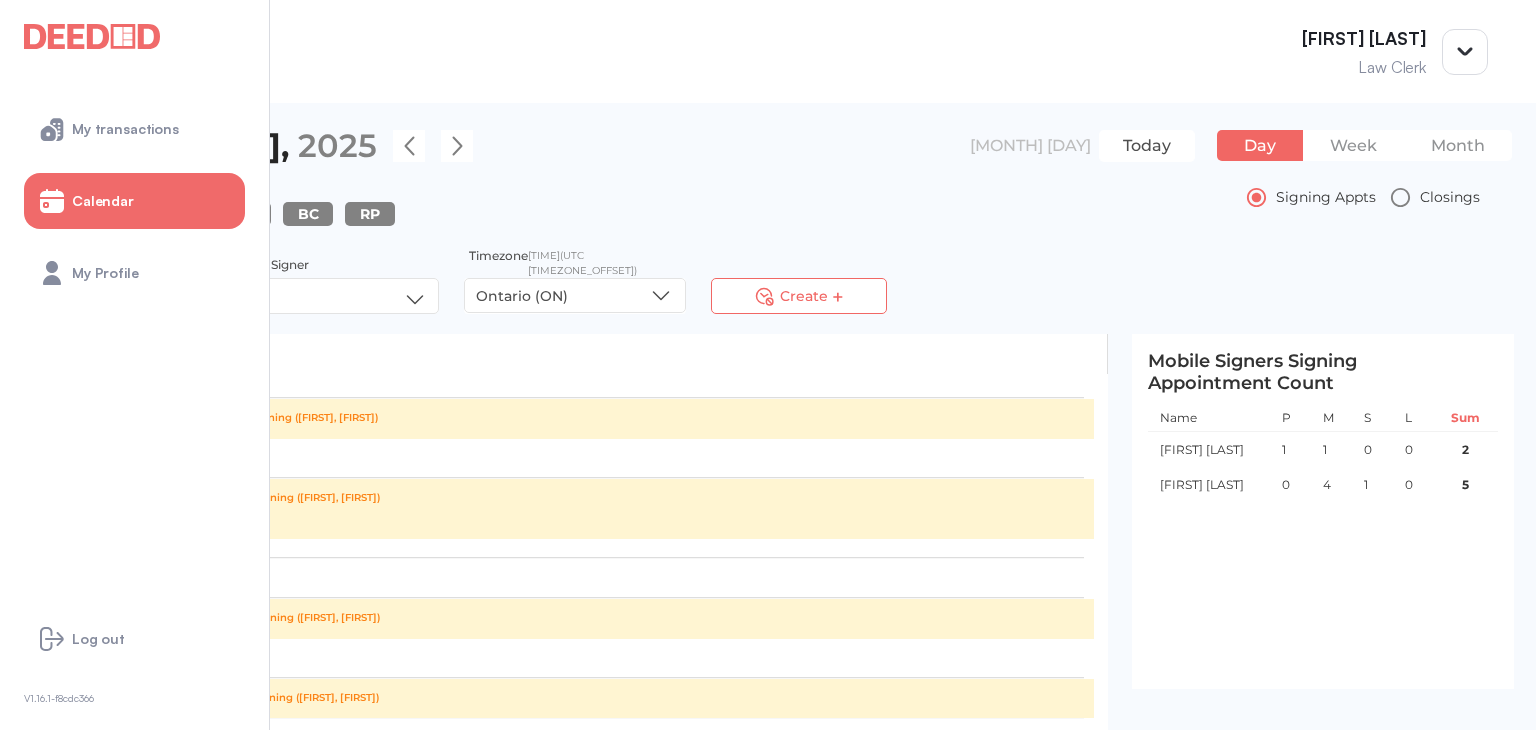 click on "Create  +" at bounding box center (799, 296) 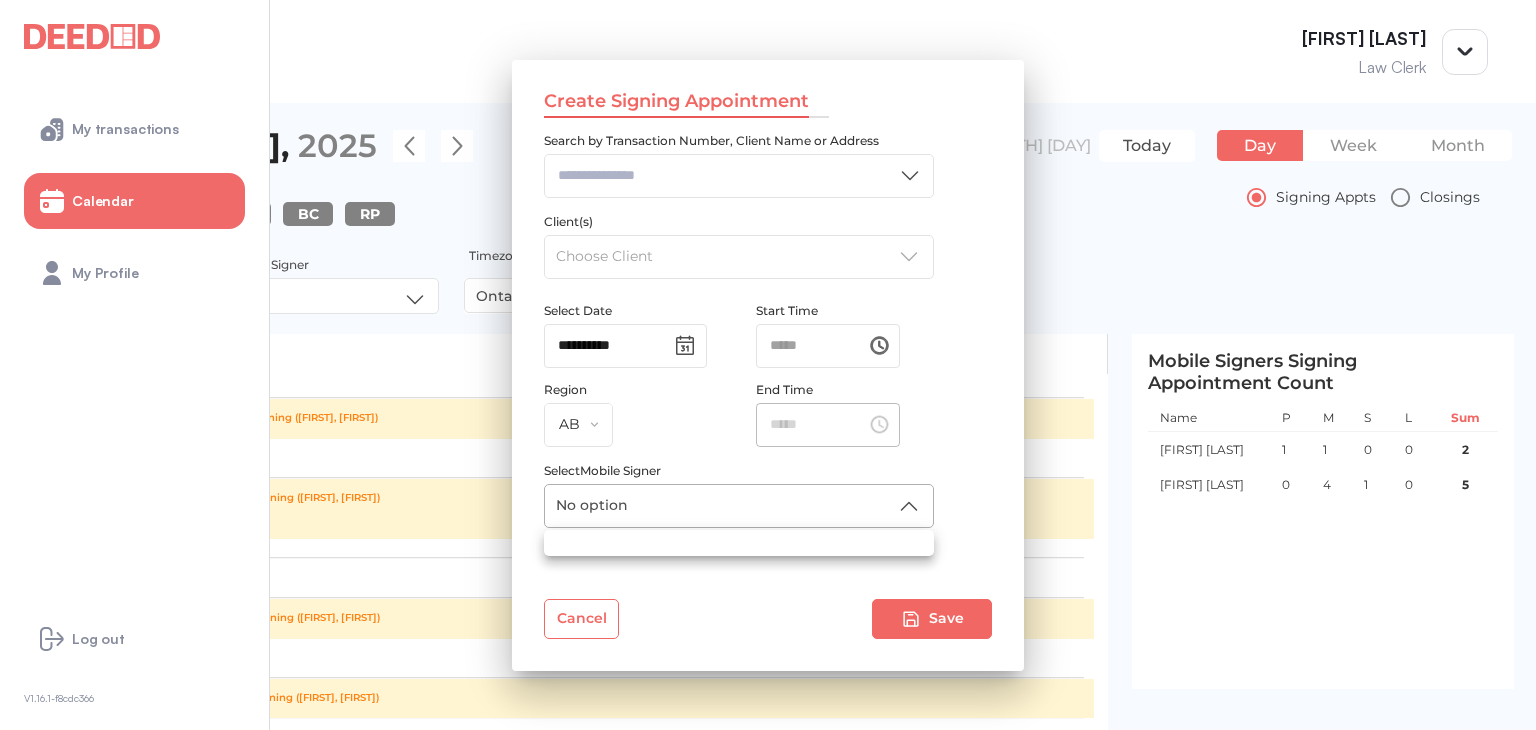 click on "10:00 AM – 10:30 AM S 25-4942 [FIRST] [LAST] Signing ([FIRST], [FIRST]) 11:00 AM – 11:45 AM M 25-5333 [FIRST] [LAST] Signing ([FIRST], [FIRST]) 12:30 PM – 1:00 PM M 25-5363 [FIRST] [LAST] Signing ([FIRST], [FIRST]) 1:30 PM – 2:00 PM" at bounding box center [768, 365] 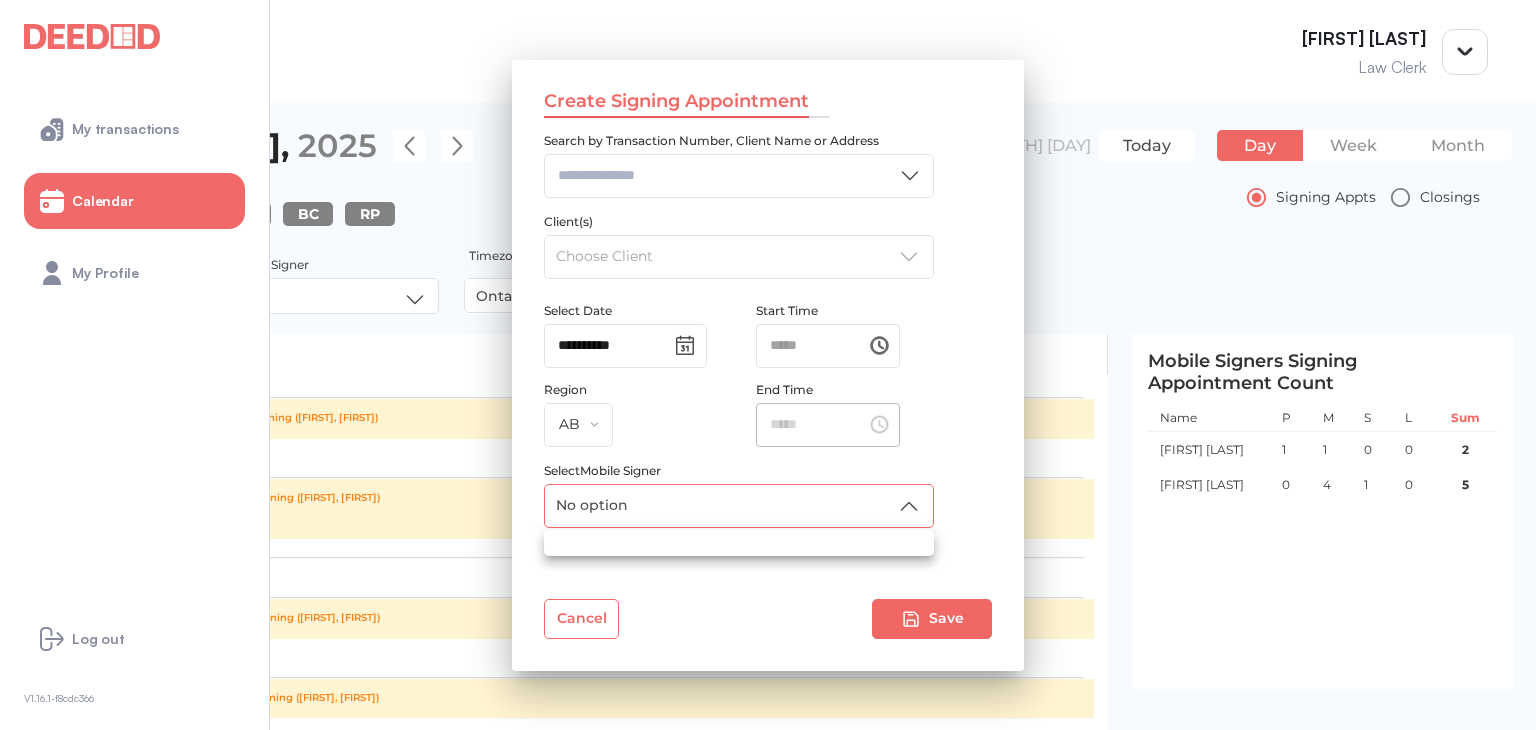 click at bounding box center (768, 365) 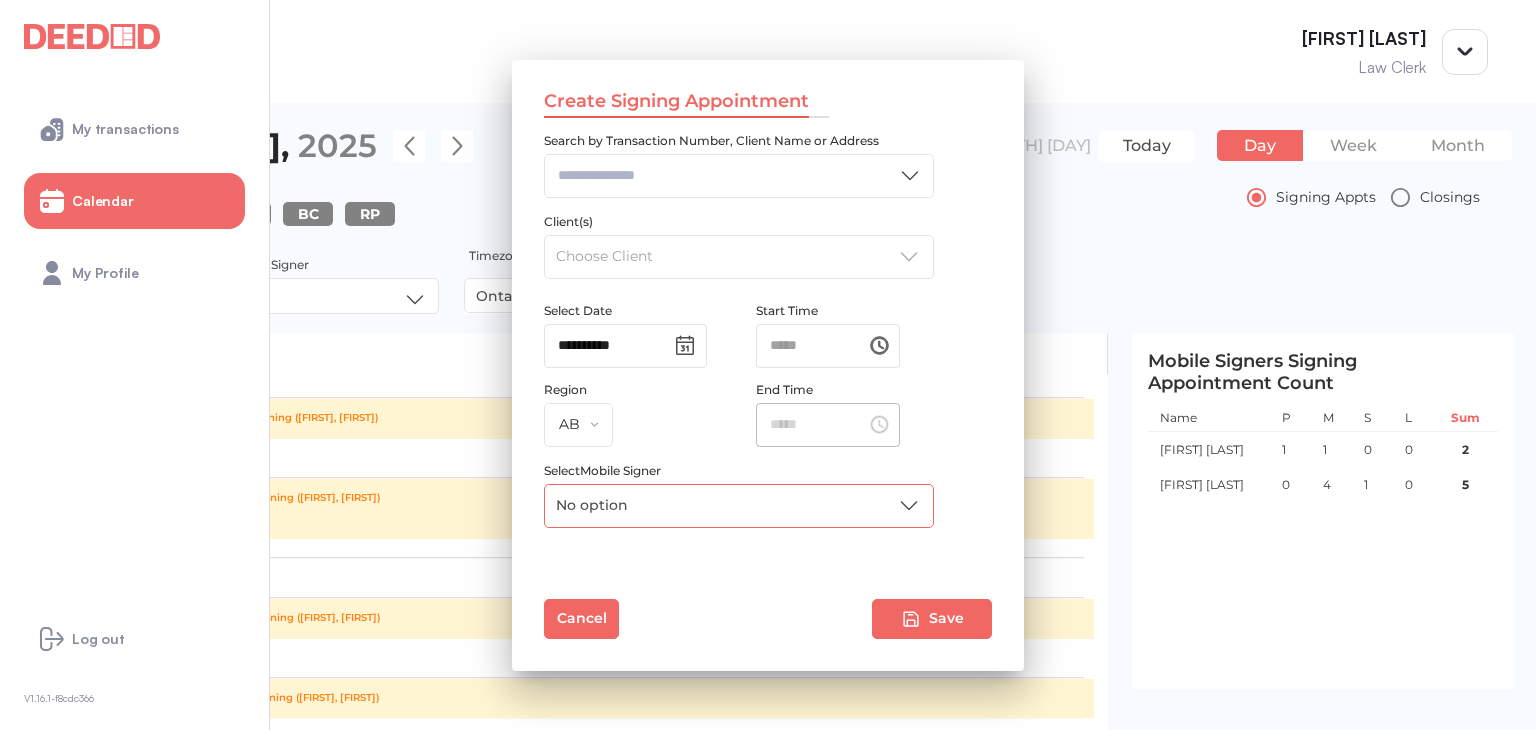 click on "Cancel" at bounding box center [581, 619] 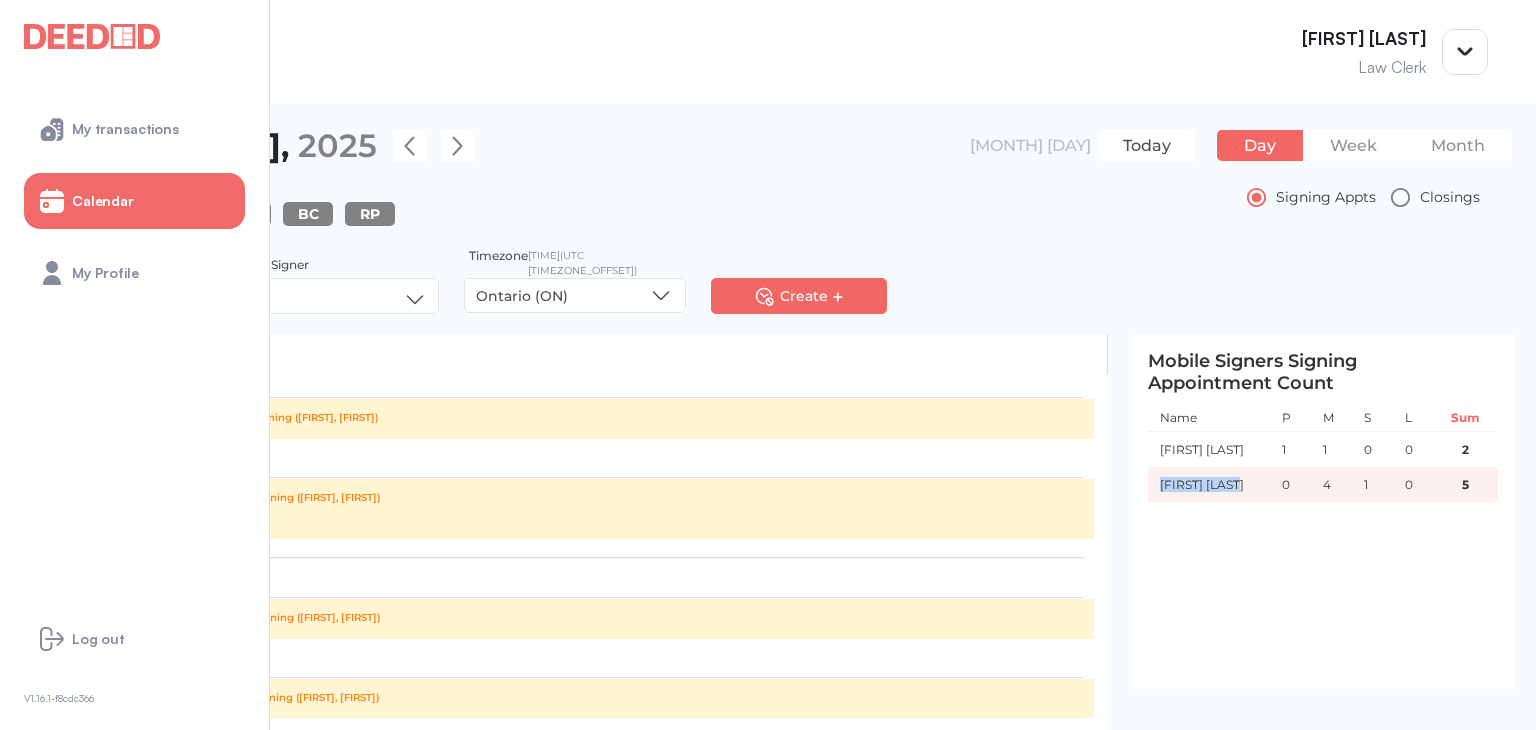 drag, startPoint x: 1252, startPoint y: 473, endPoint x: 1158, endPoint y: 480, distance: 94.26028 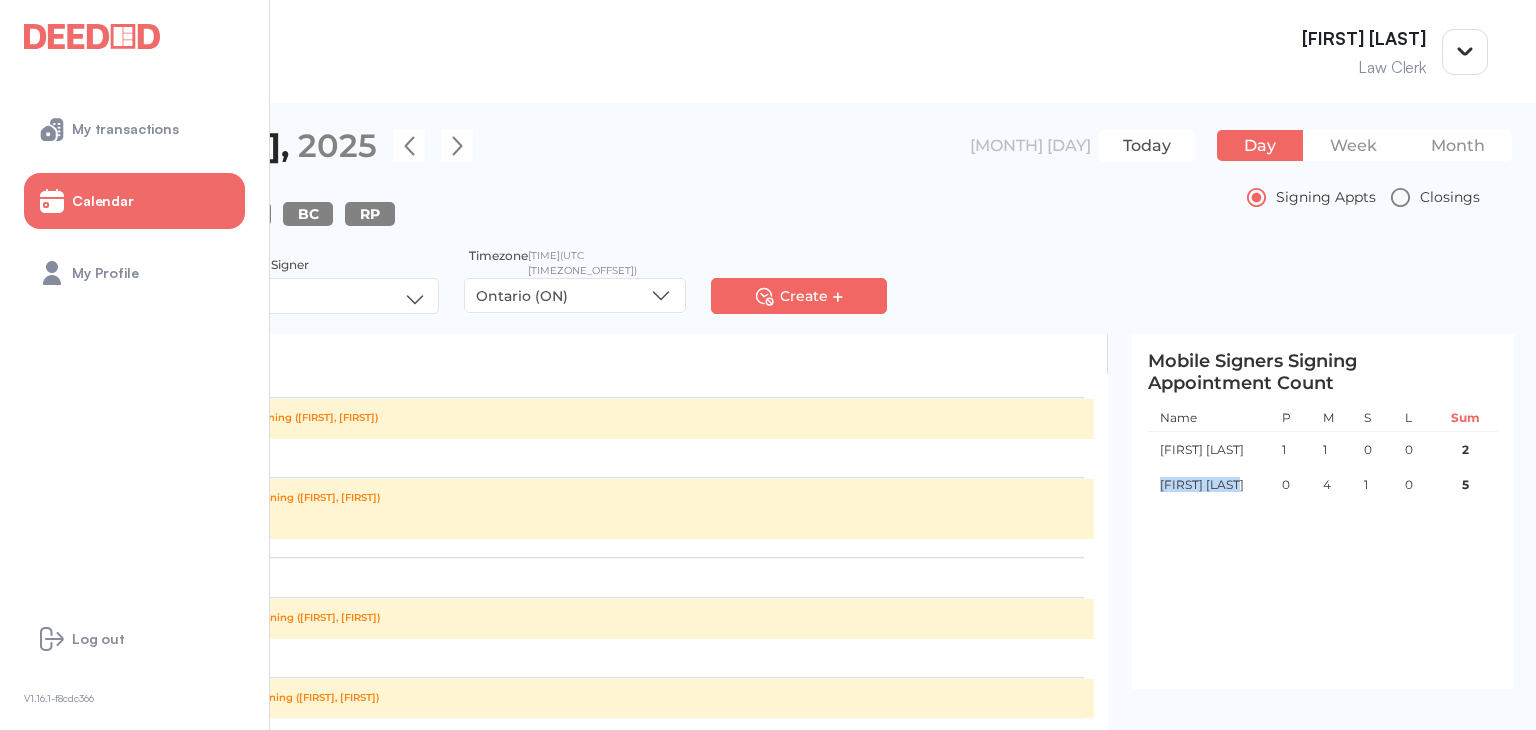 copy on "[FIRST] [LAST]" 